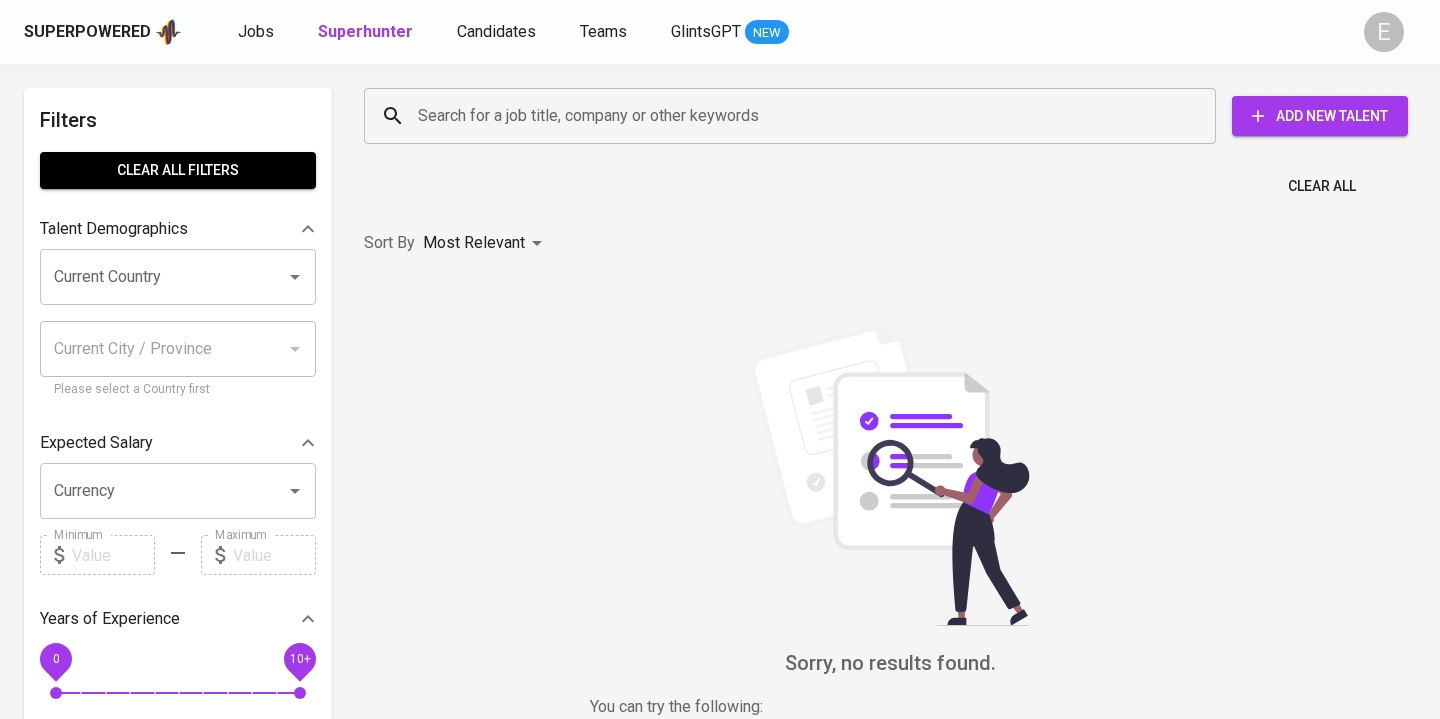 scroll, scrollTop: 0, scrollLeft: 0, axis: both 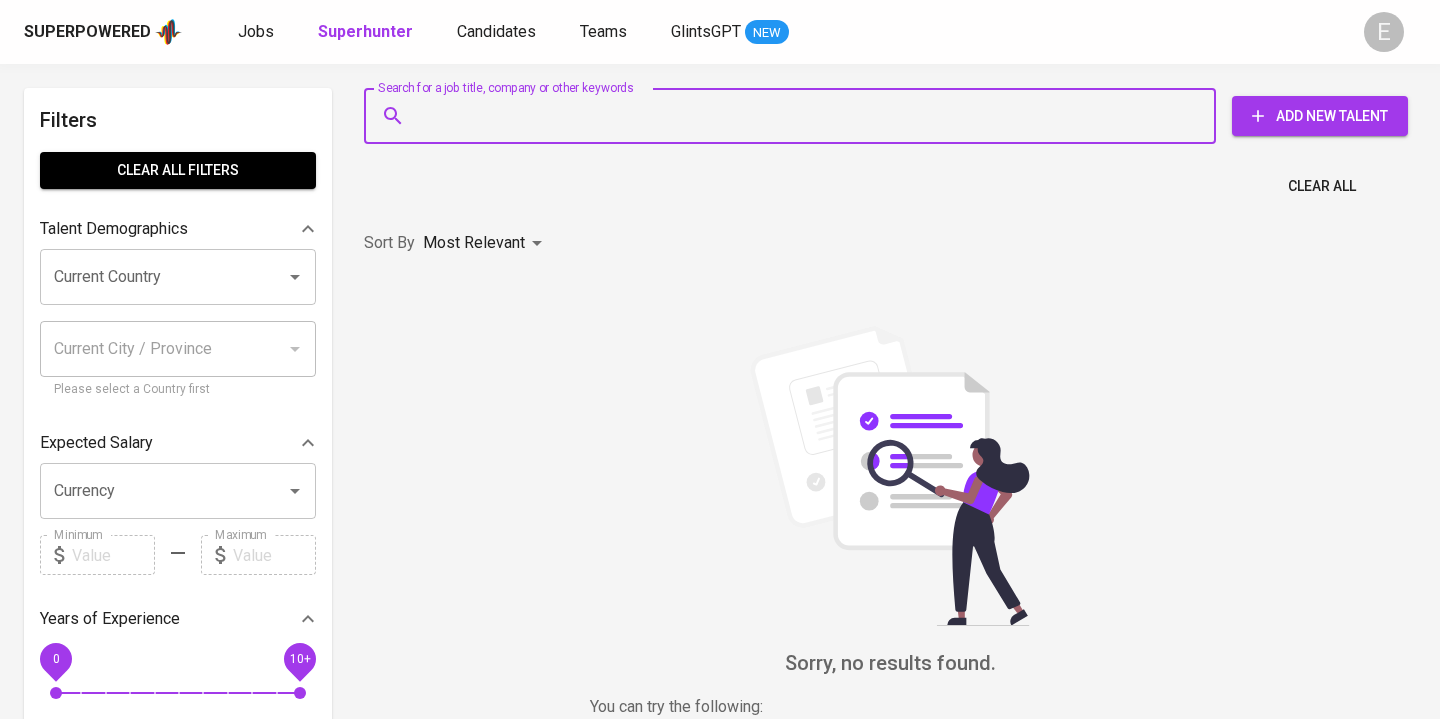 paste on "[EMAIL]" 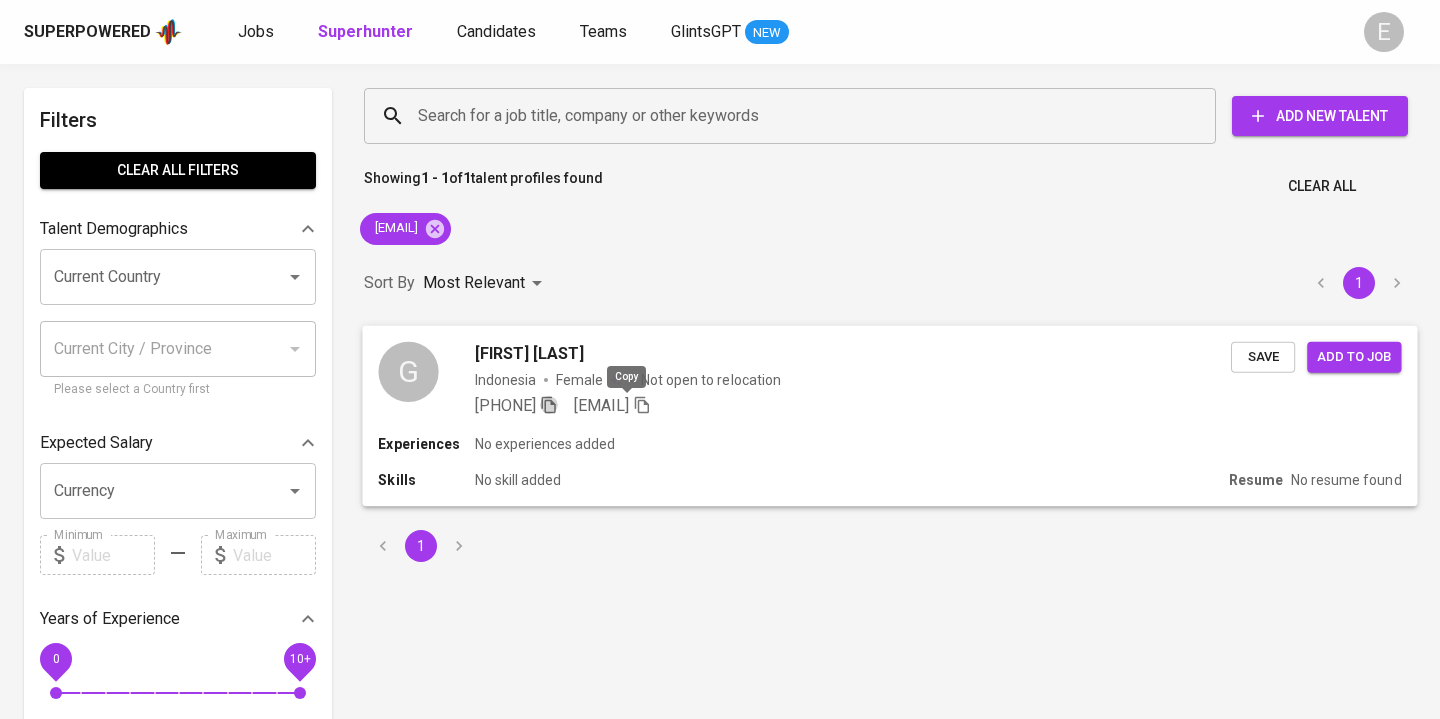click 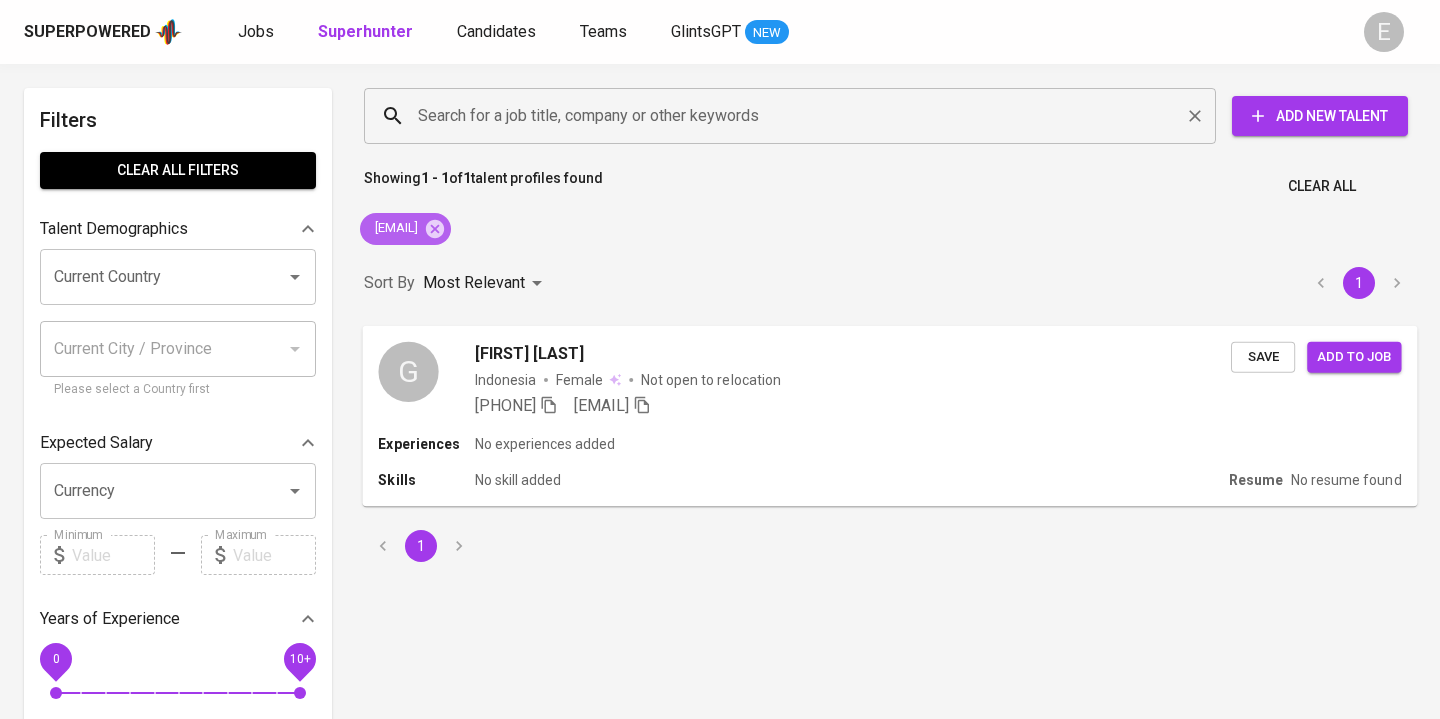 click 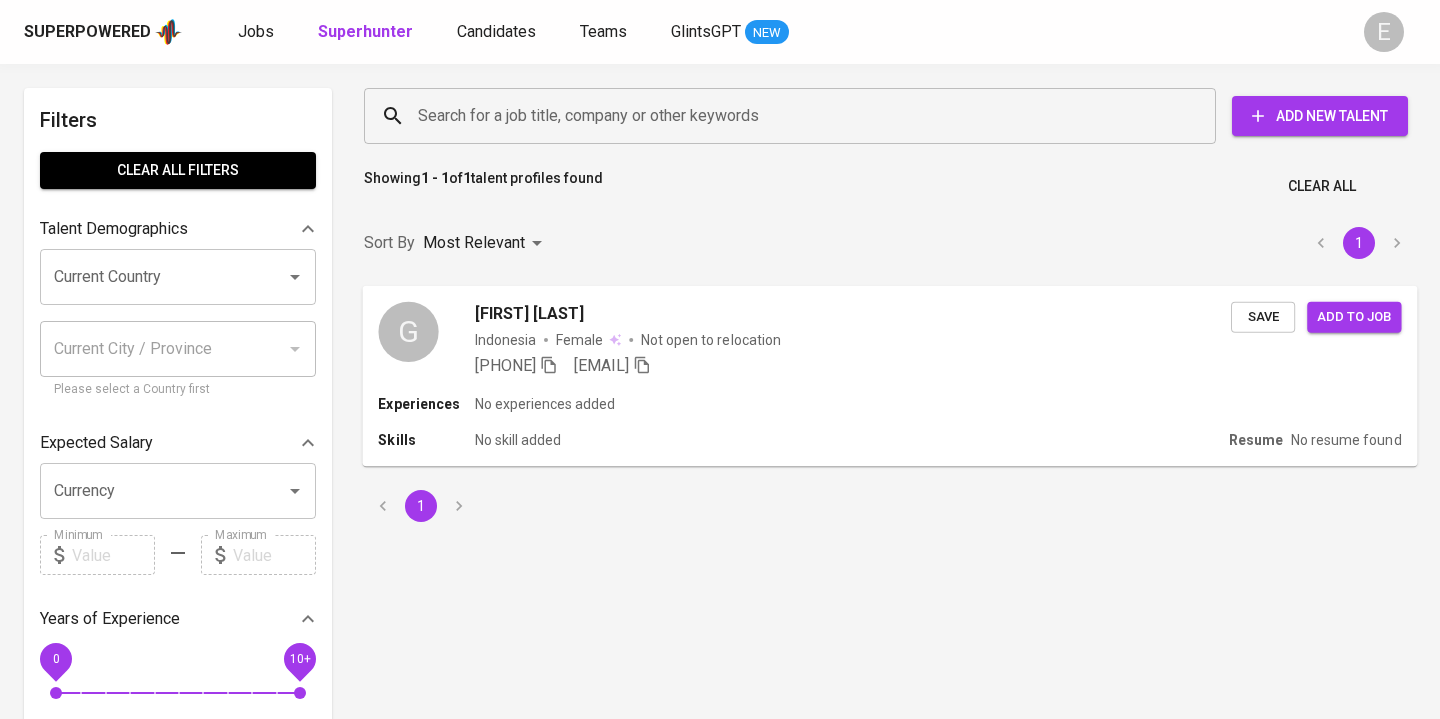 click on "Search for a job title, company or other keywords" at bounding box center [795, 116] 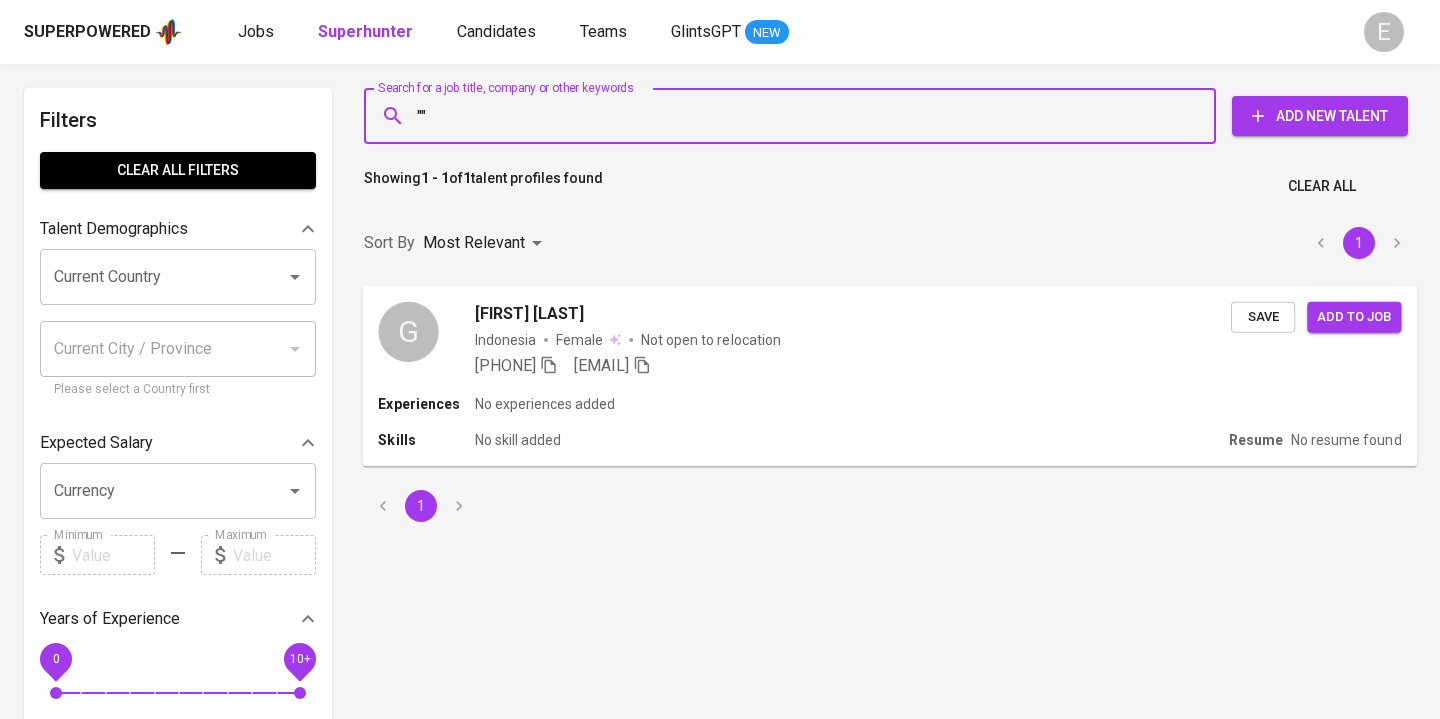 paste on "[FIRST] [LAST] [LAST]" 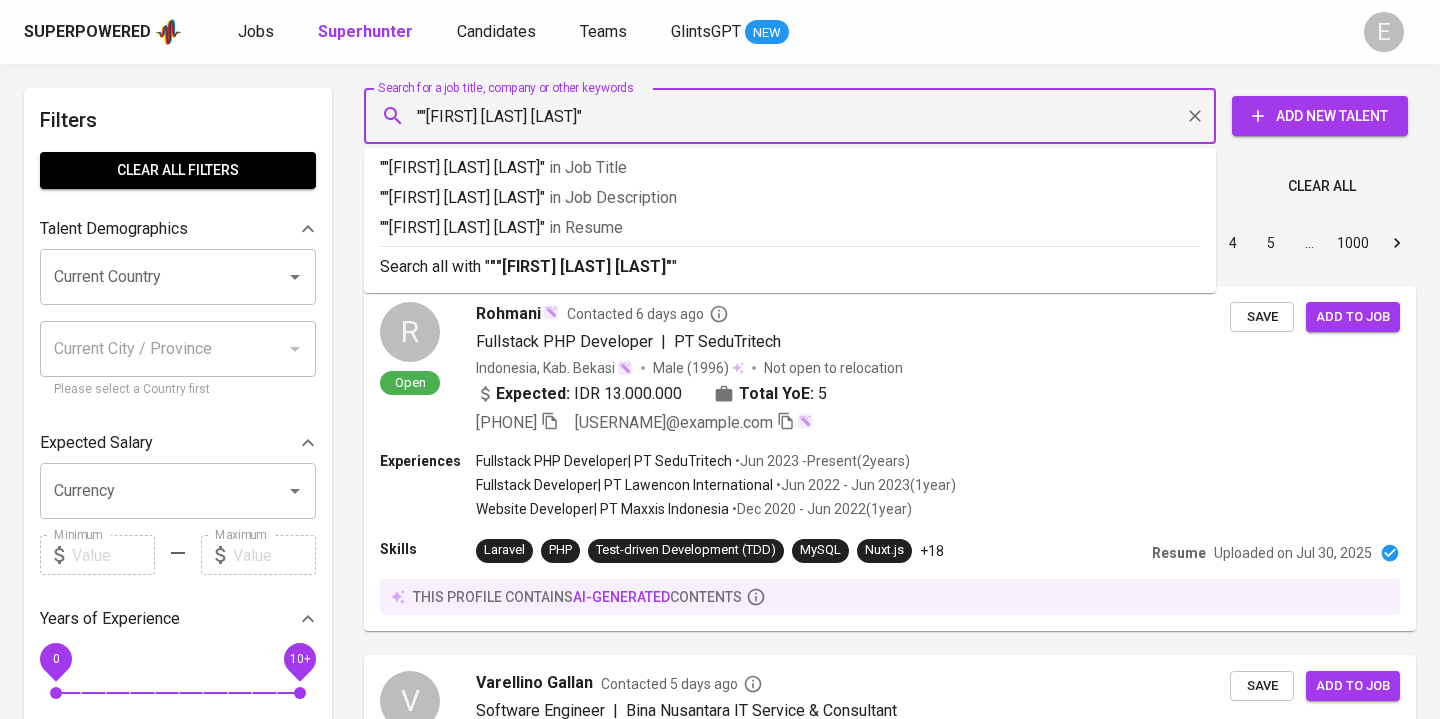 click on """[FIRST] [LAST] [LAST]"" at bounding box center [795, 116] 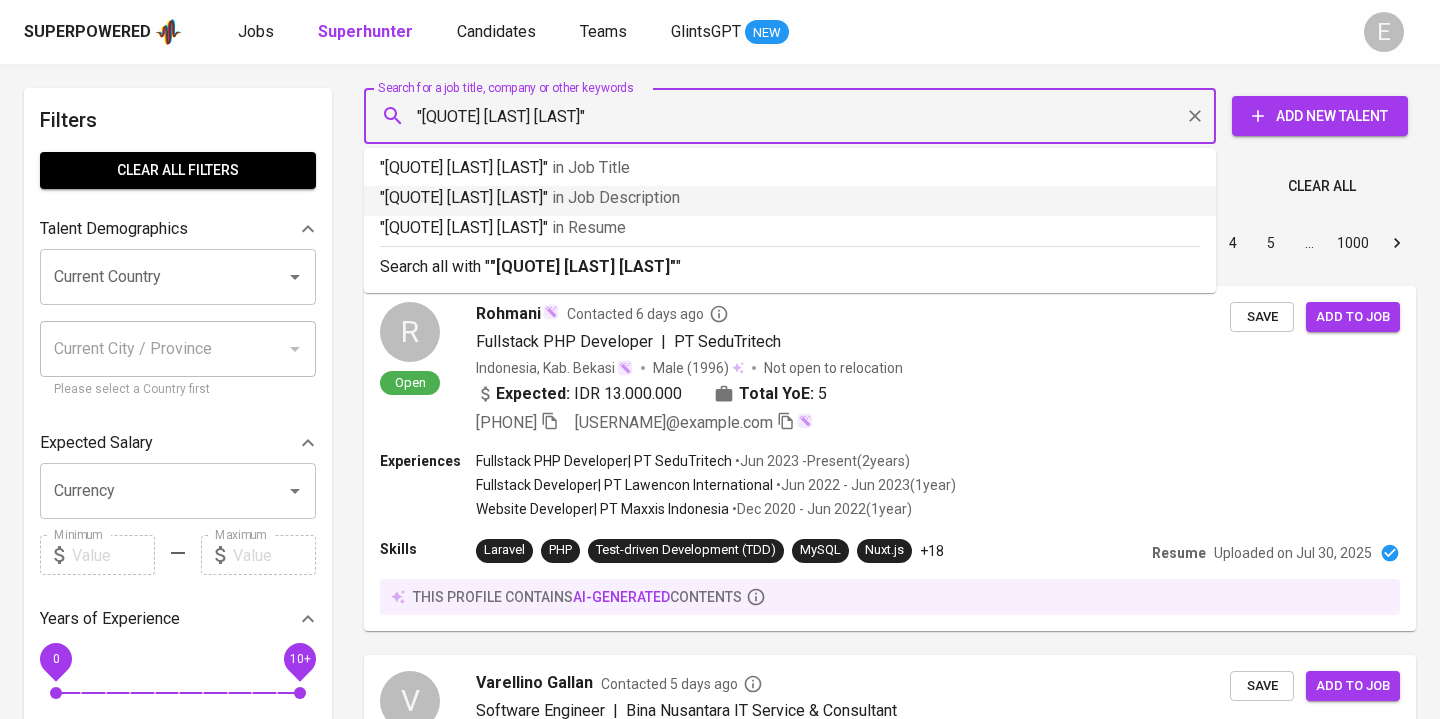 click on ""[QUOTE] [LAST] [LAST]"" at bounding box center [583, 266] 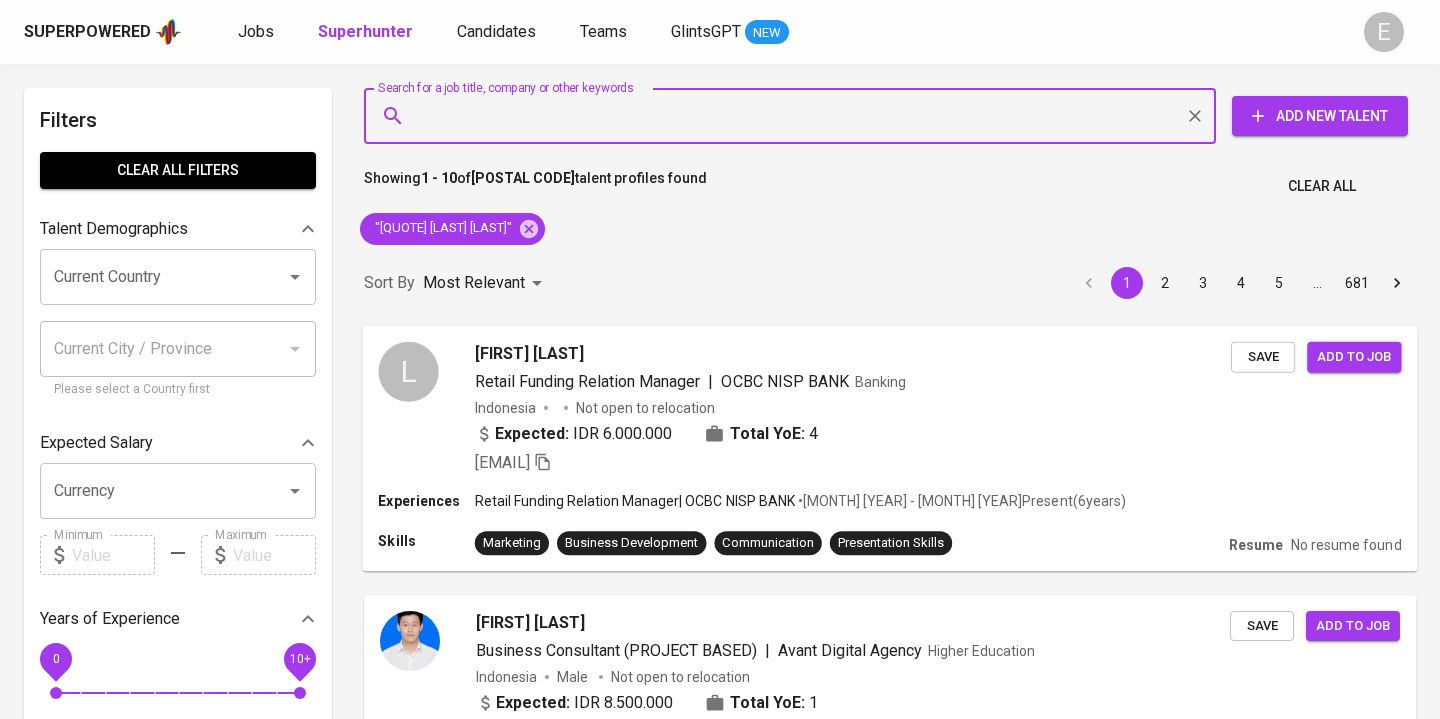 click on "Indonesia Not open to relocation" at bounding box center [853, 407] 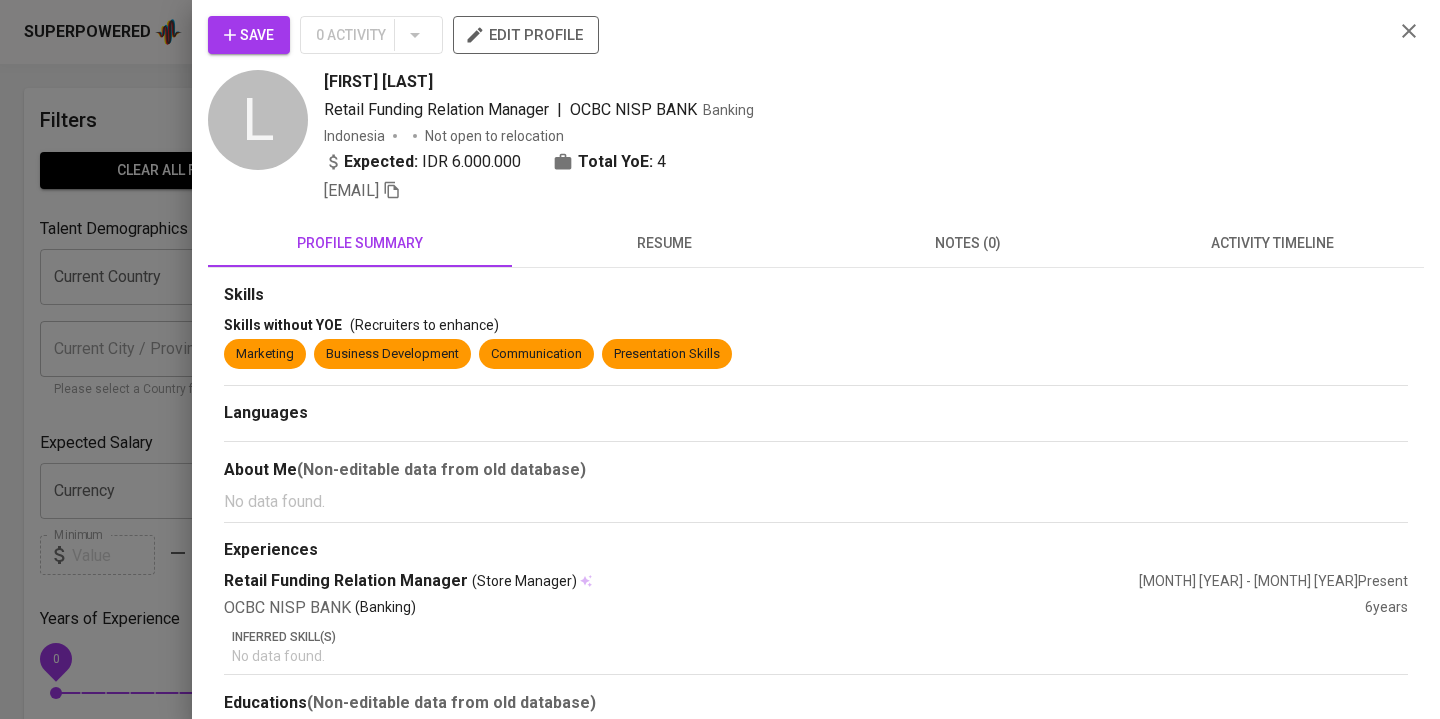 click on "Save 0 Activity   edit profile L [FIRST] [LAST] T Retail Funding Relation Manager | OCBC NISP BANK Banking Indonesia Not open to relocation Expected:   IDR 6.000.000 Total YoE:   4 [EMAIL]   profile summary resume notes (0) activity timeline Skills Skills without YOE (Recruiters to enhance) Marketing Business Development Communication Presentation Skills Languages About Me  (Non-editable data from old database) No data found. Experiences Retail Funding Relation Manager (Store Manager) Aug 2018 - Mar 2019 Present OCBC NISP BANK   (Banking) 6  years Inferred Skill(s) No data found. Educations  (Non-editable data from old database) Aug 2014  -  Oct 2018 Information Technology Bachelor Degree At Universitas Kristen Maranatha  4 years" at bounding box center (720, 359) 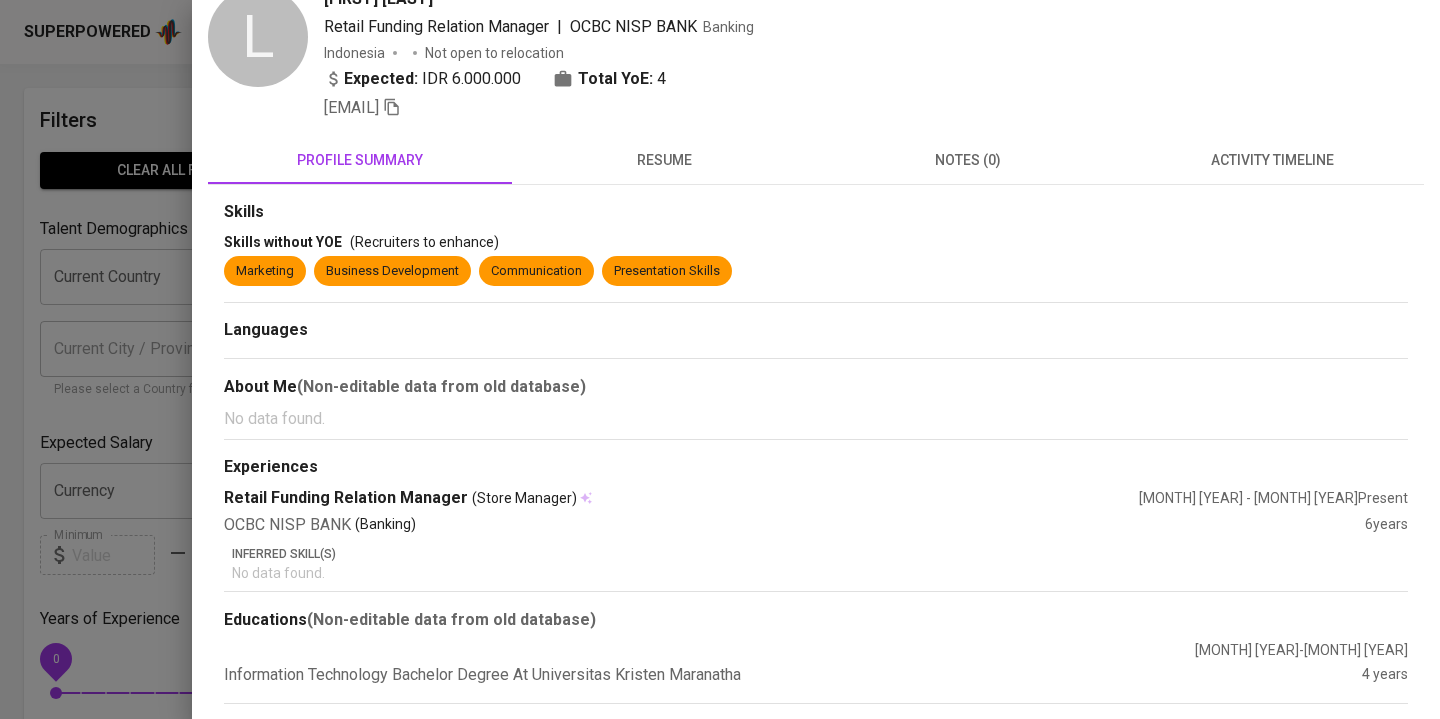scroll, scrollTop: 0, scrollLeft: 0, axis: both 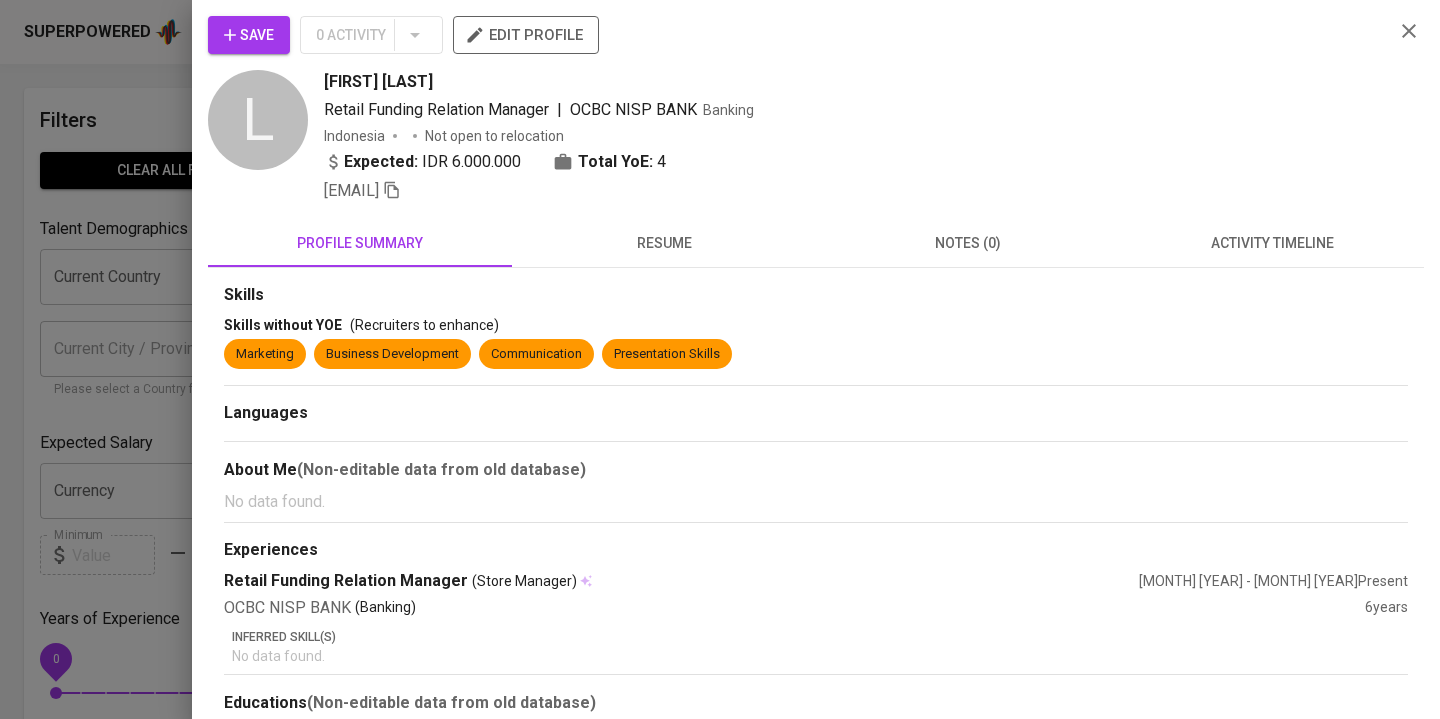 click on "resume" at bounding box center [664, 243] 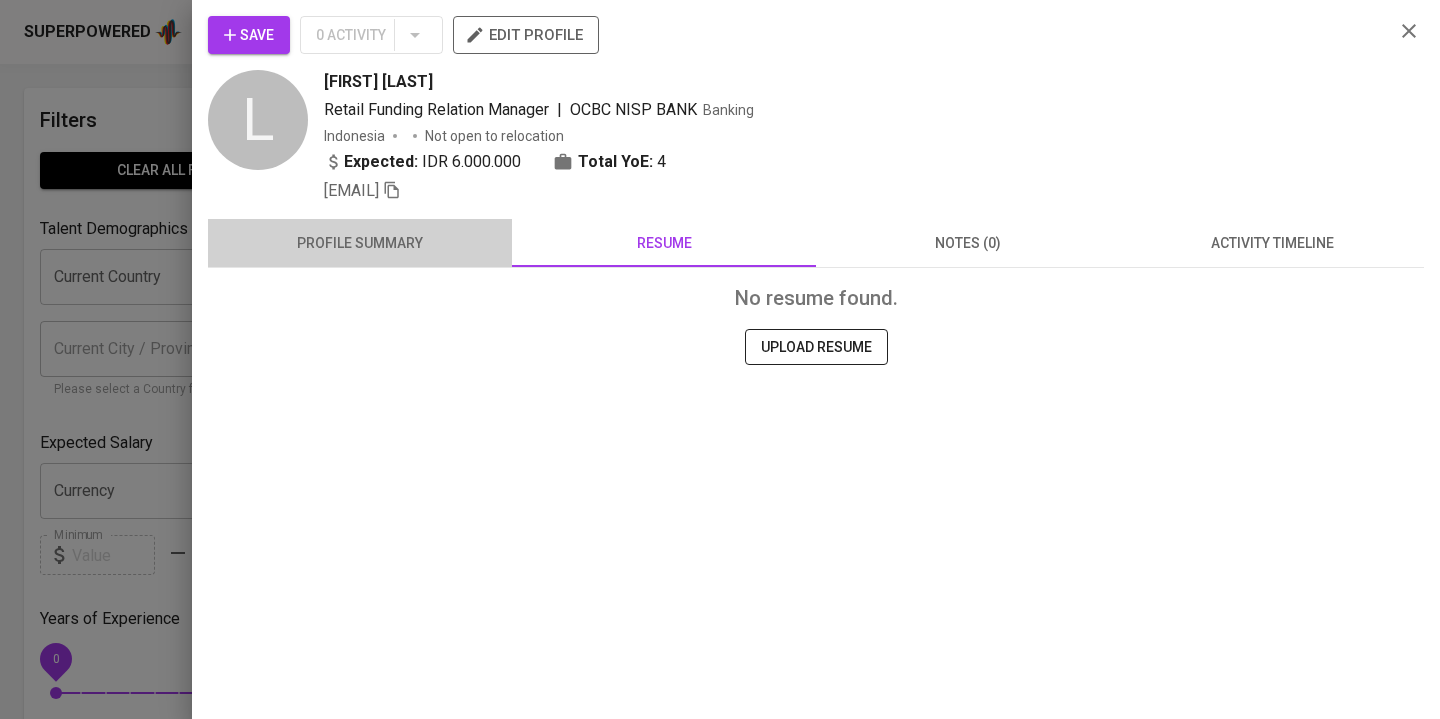 click on "profile summary" at bounding box center [360, 243] 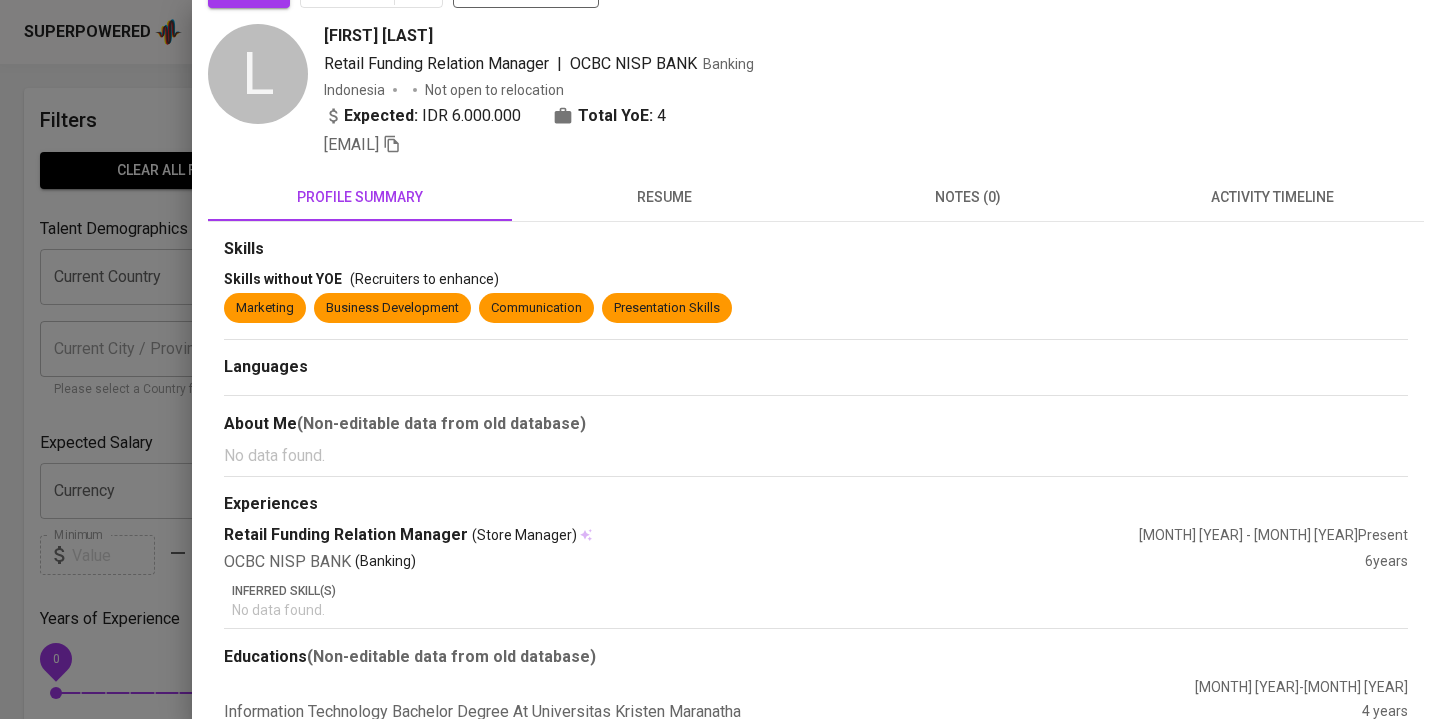 scroll, scrollTop: 83, scrollLeft: 0, axis: vertical 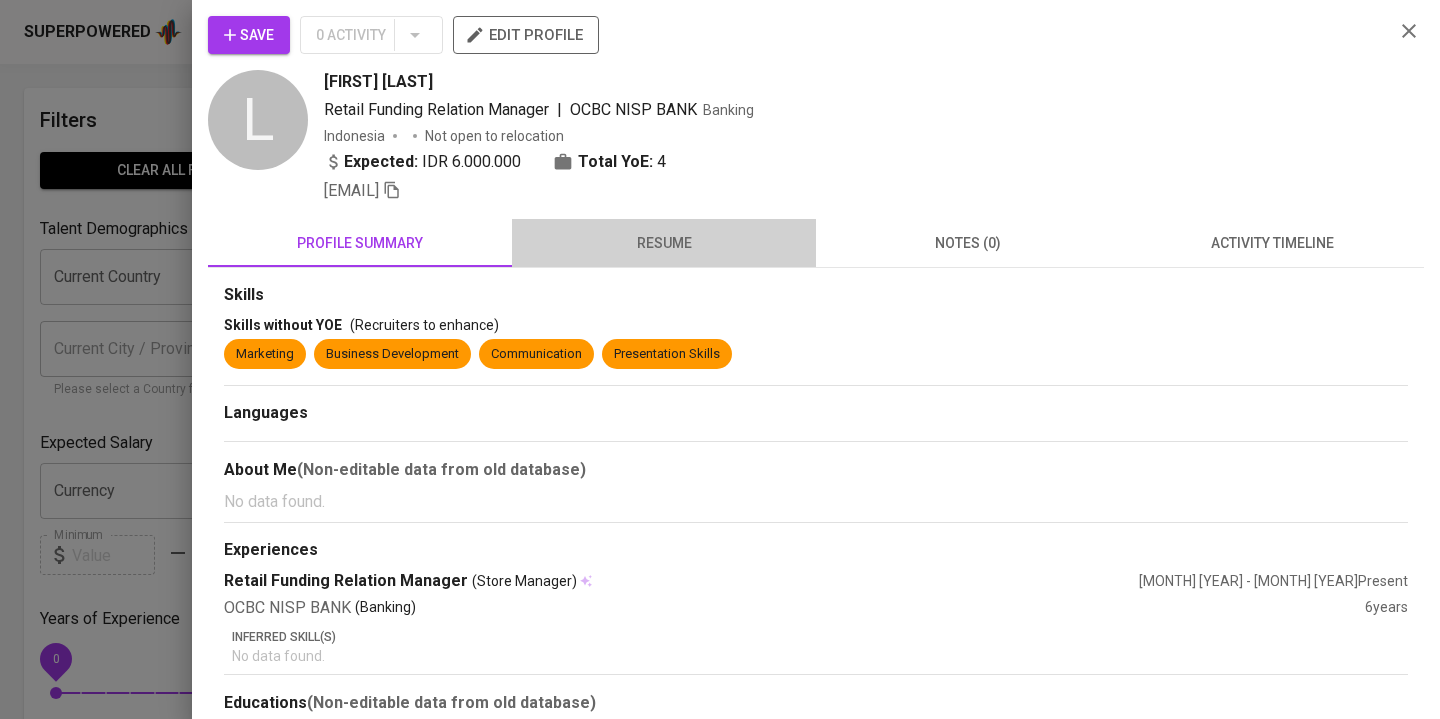 click on "resume" at bounding box center [664, 243] 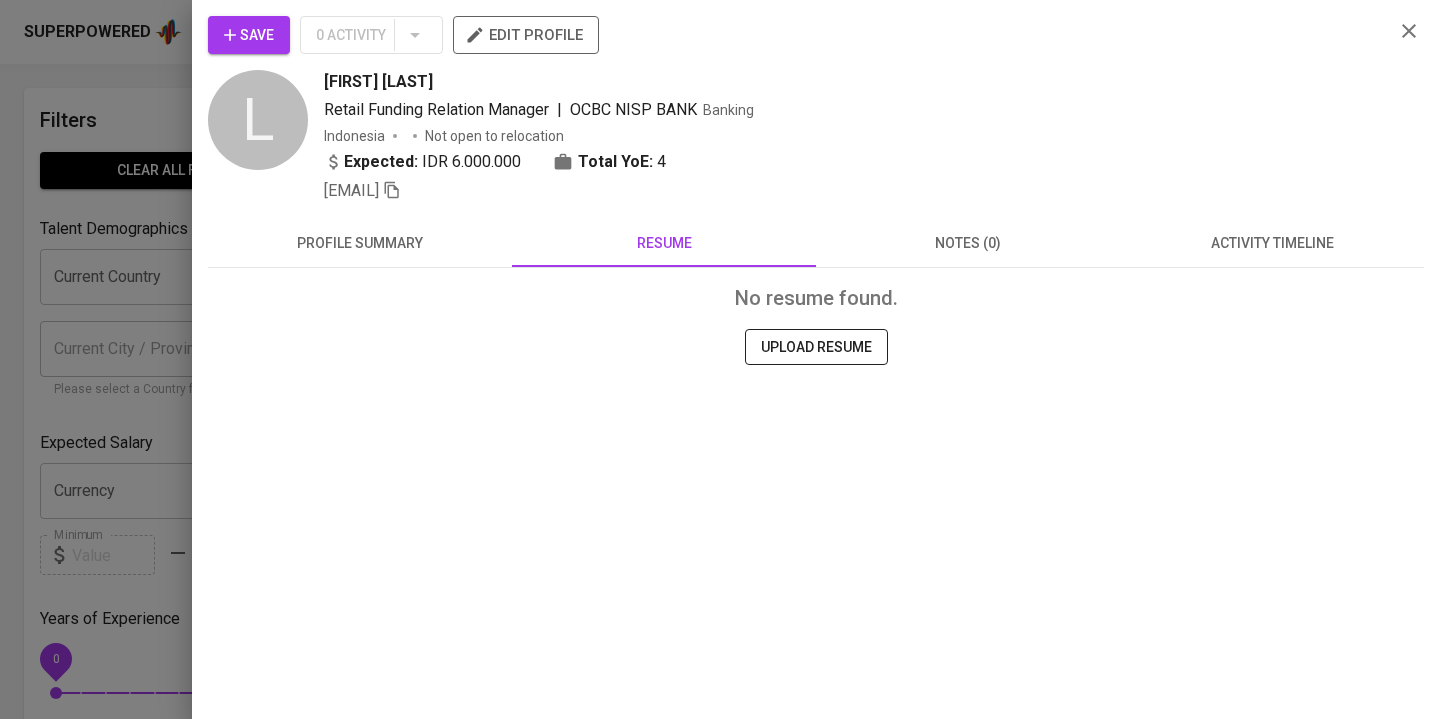 click 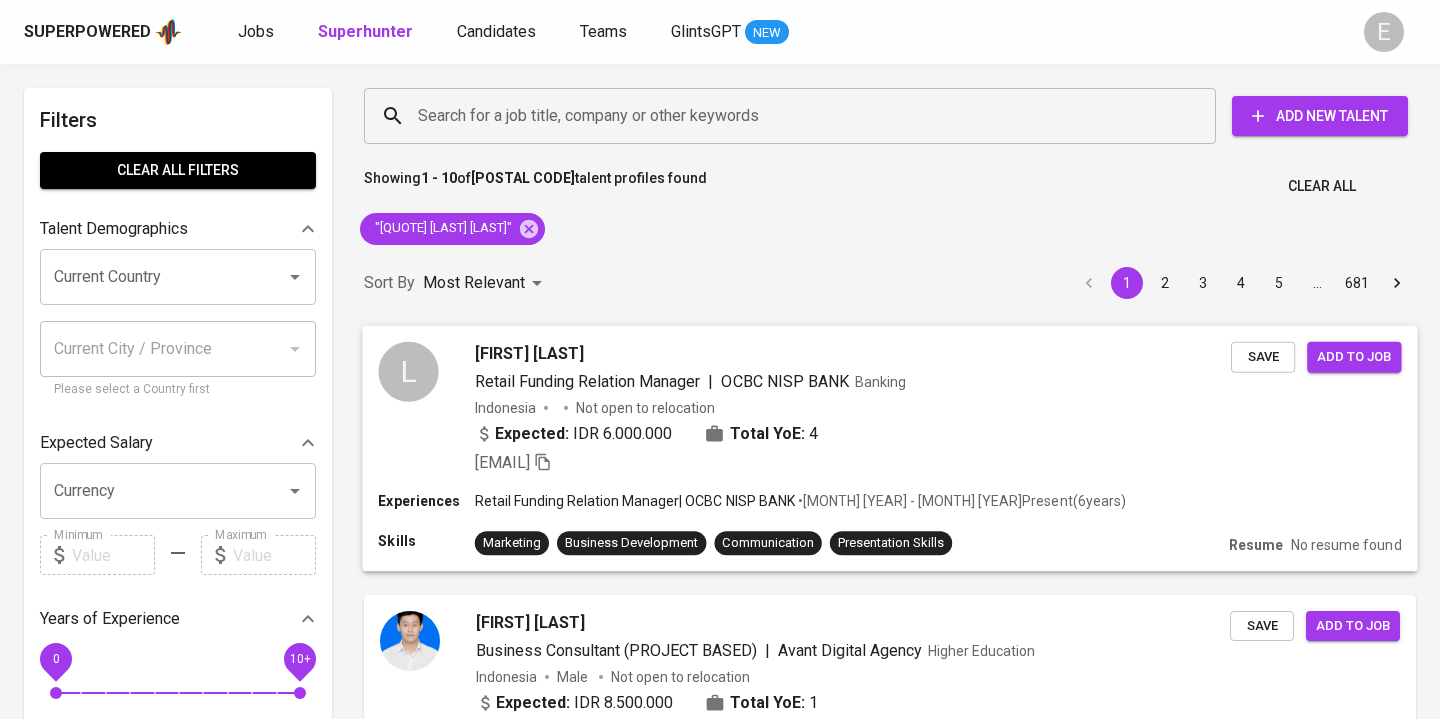 scroll, scrollTop: 31, scrollLeft: 0, axis: vertical 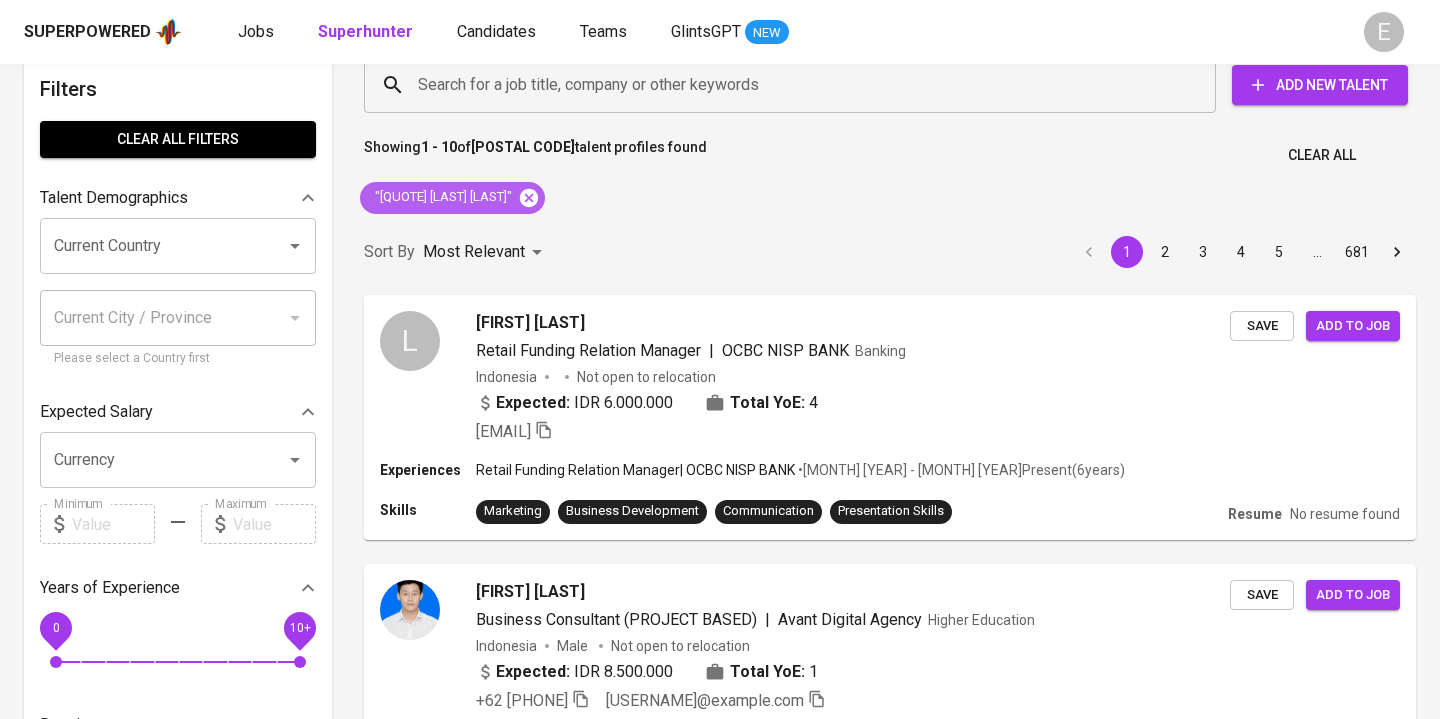 click 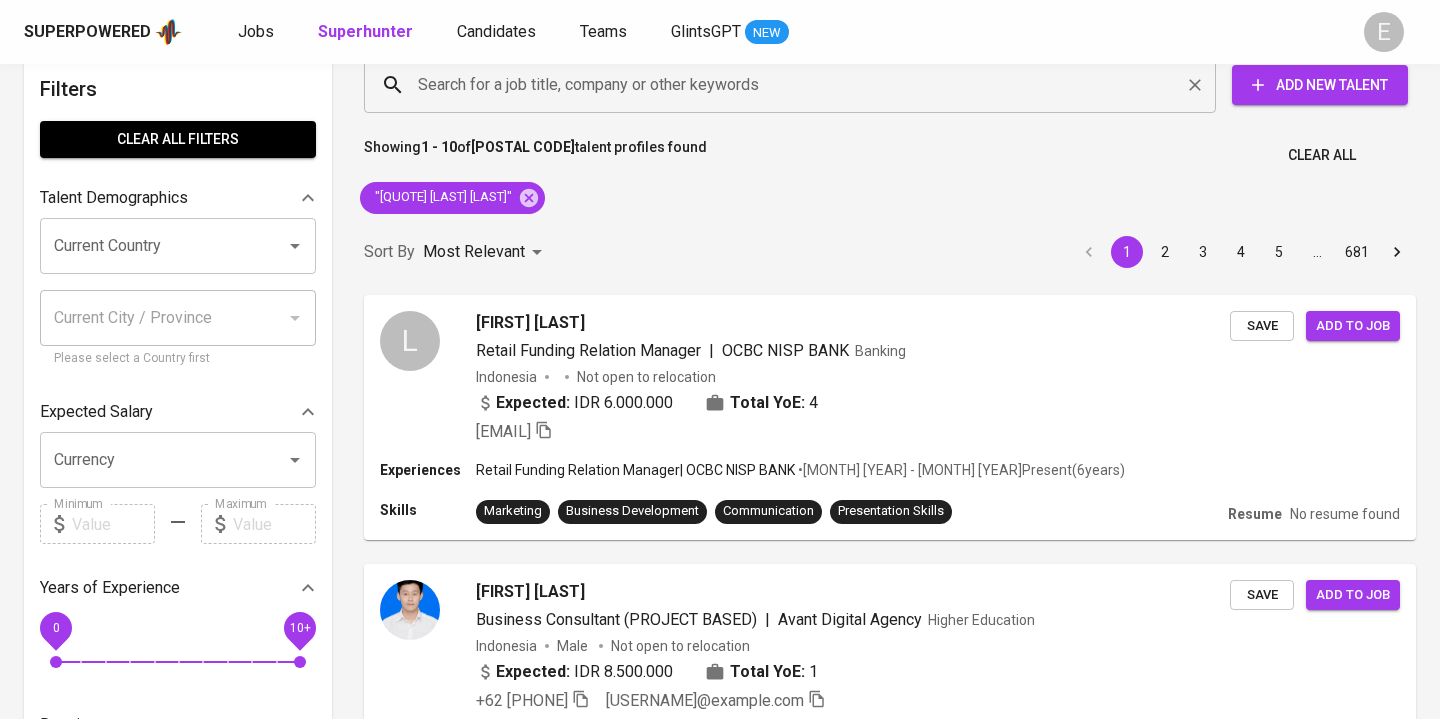 click on "Search for a job title, company or other keywords" at bounding box center (795, 85) 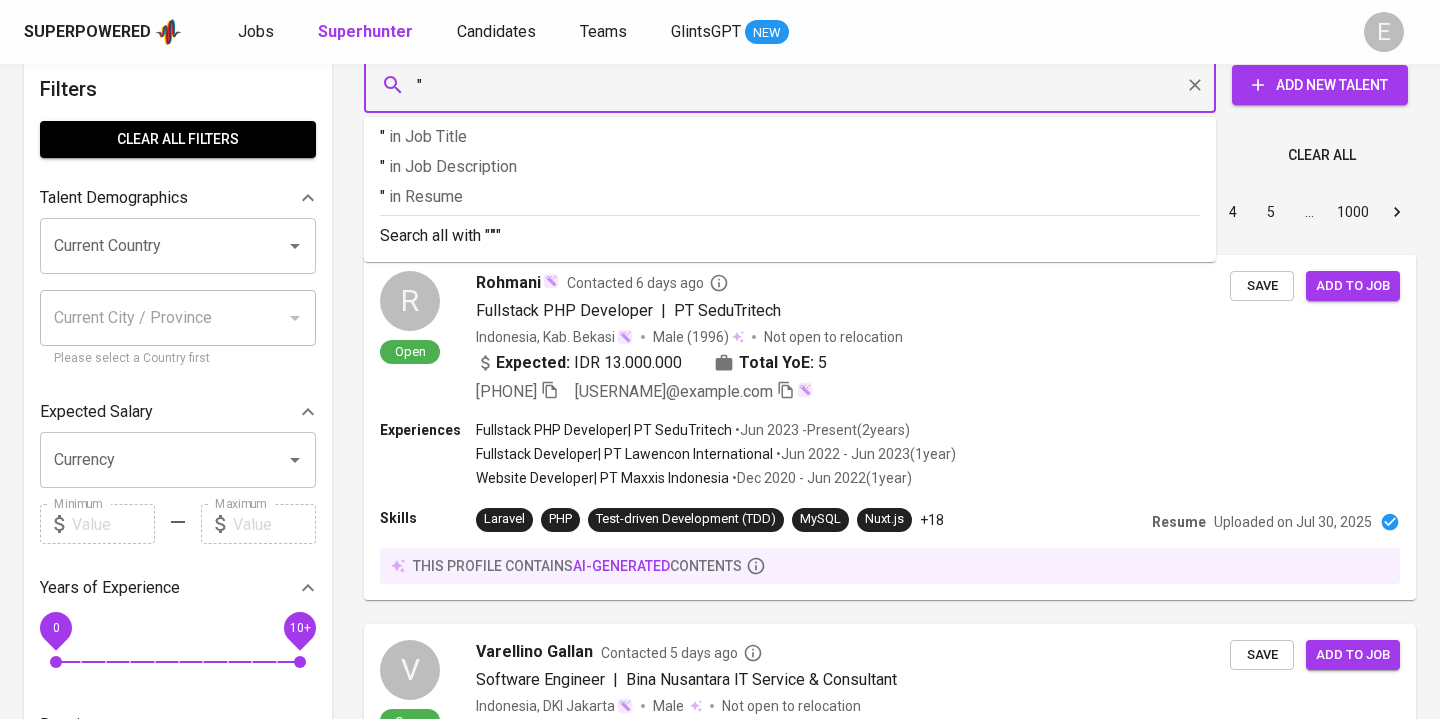 paste on "[FIRST] [LAST] [LAST] [LAST]" 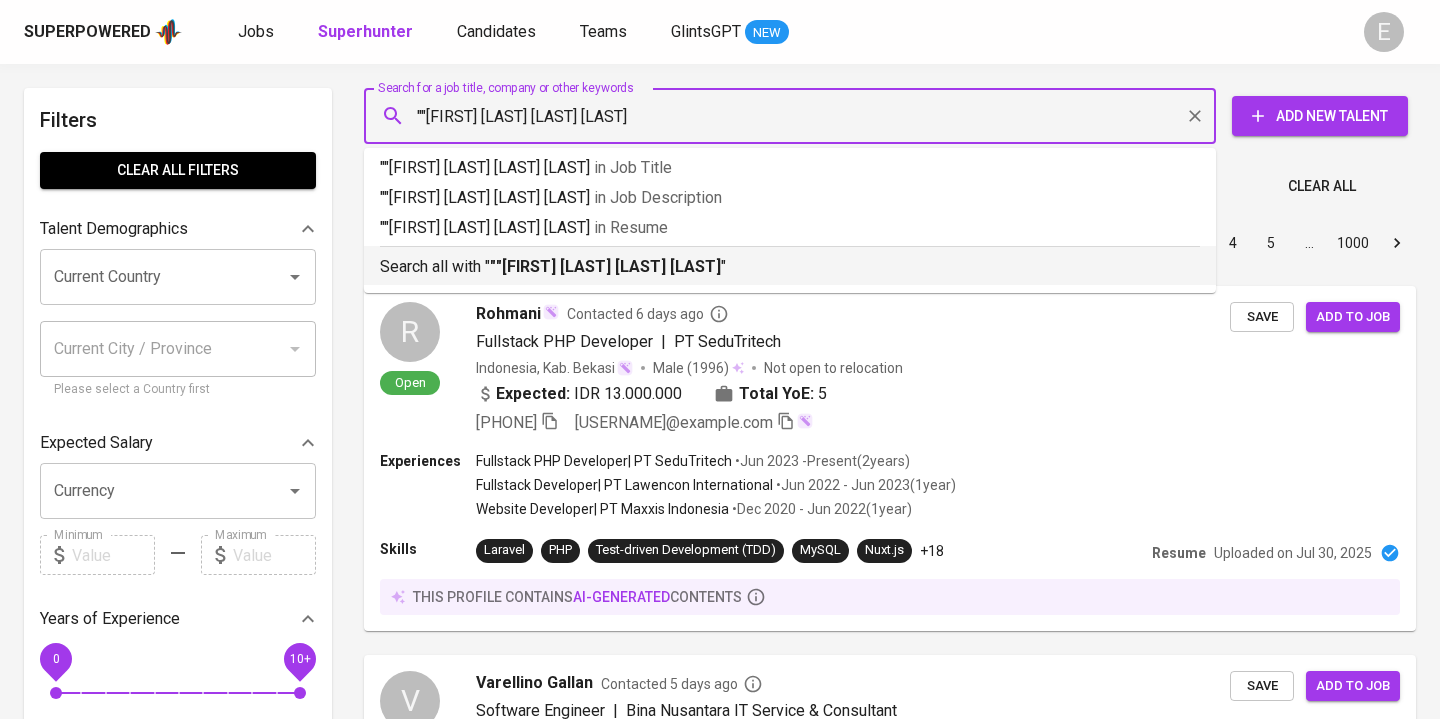 type on ""[FULL NAME]"" 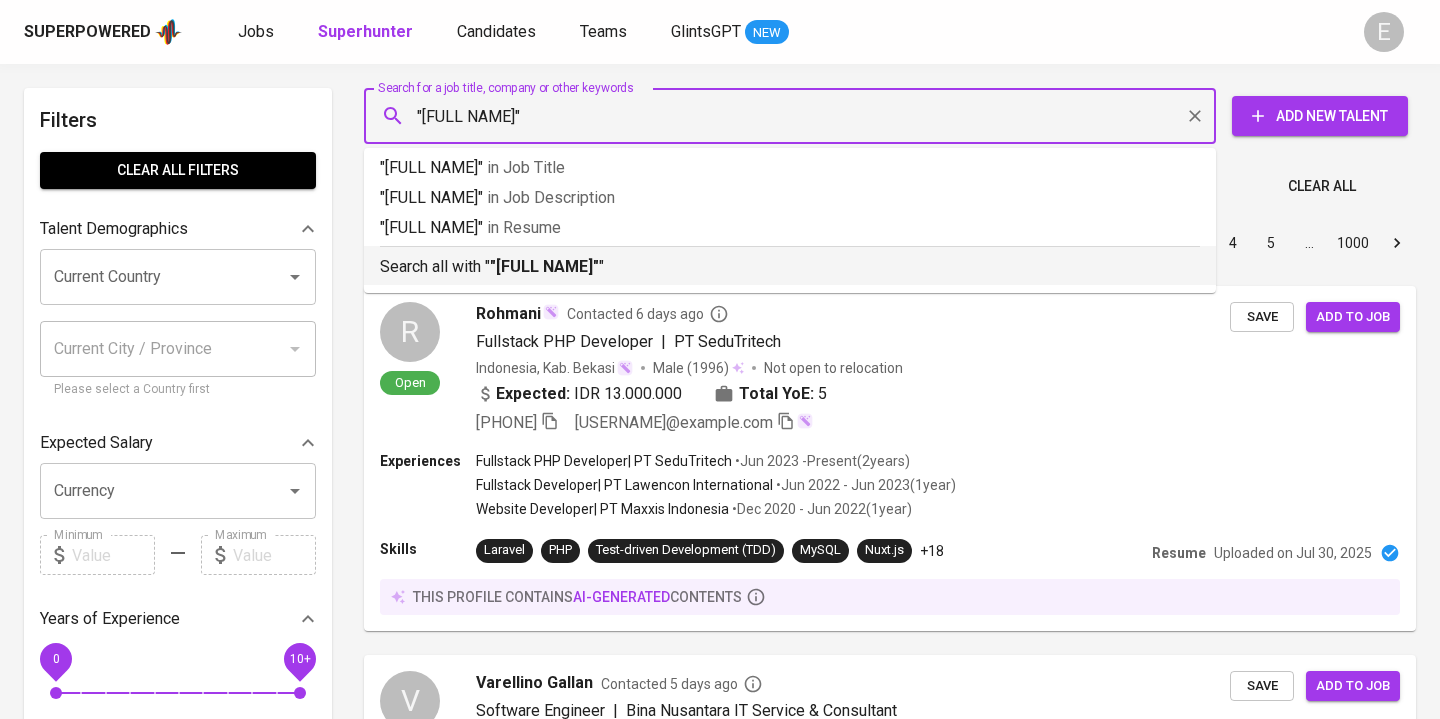 click on ""[FULL NAME]"" at bounding box center (544, 266) 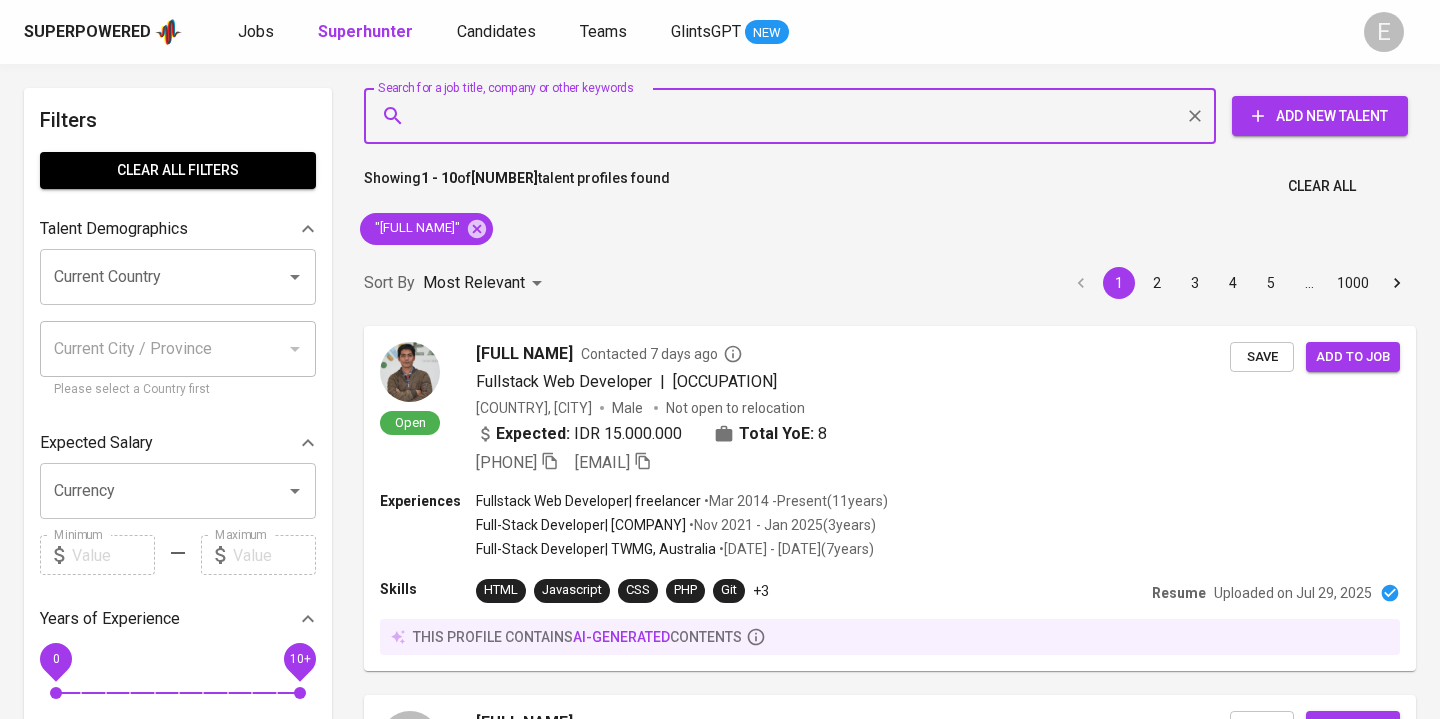scroll, scrollTop: 0, scrollLeft: 0, axis: both 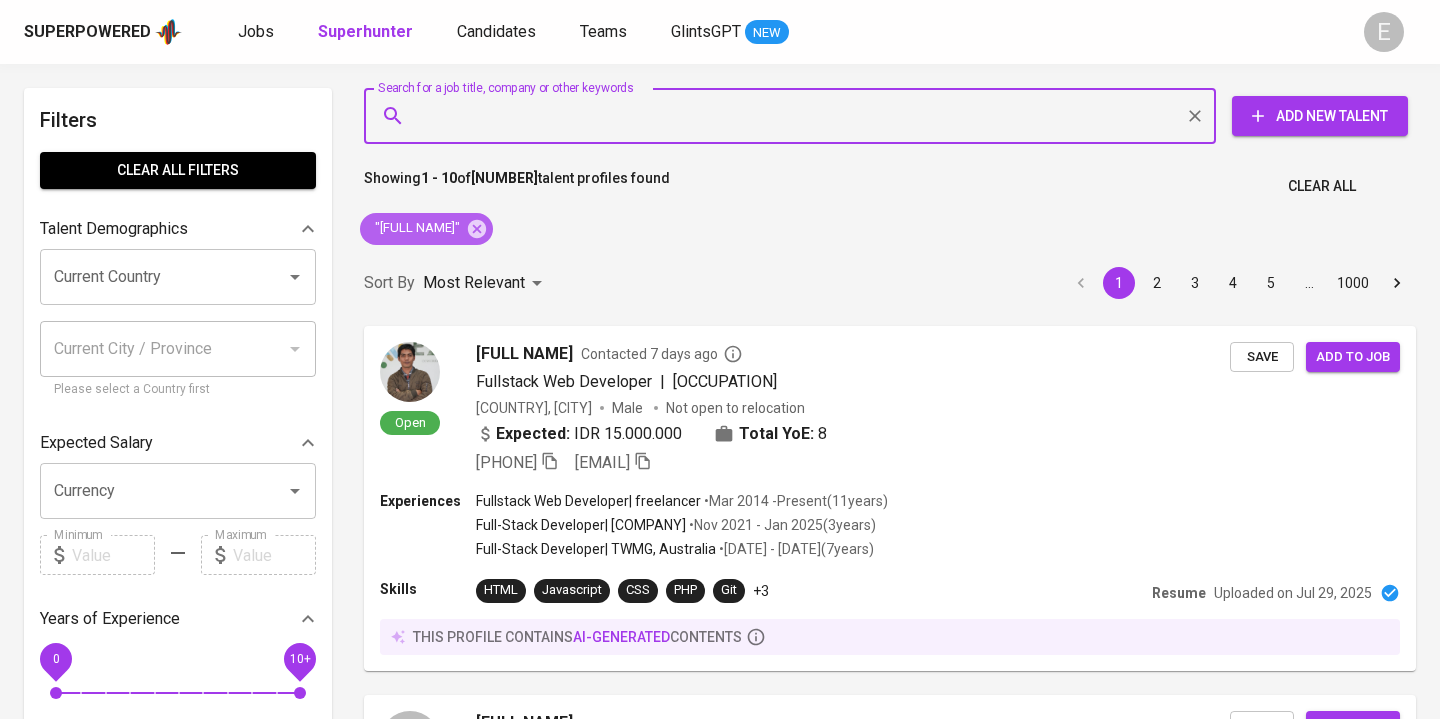 click on ""[FULL NAME]"" at bounding box center [426, 229] 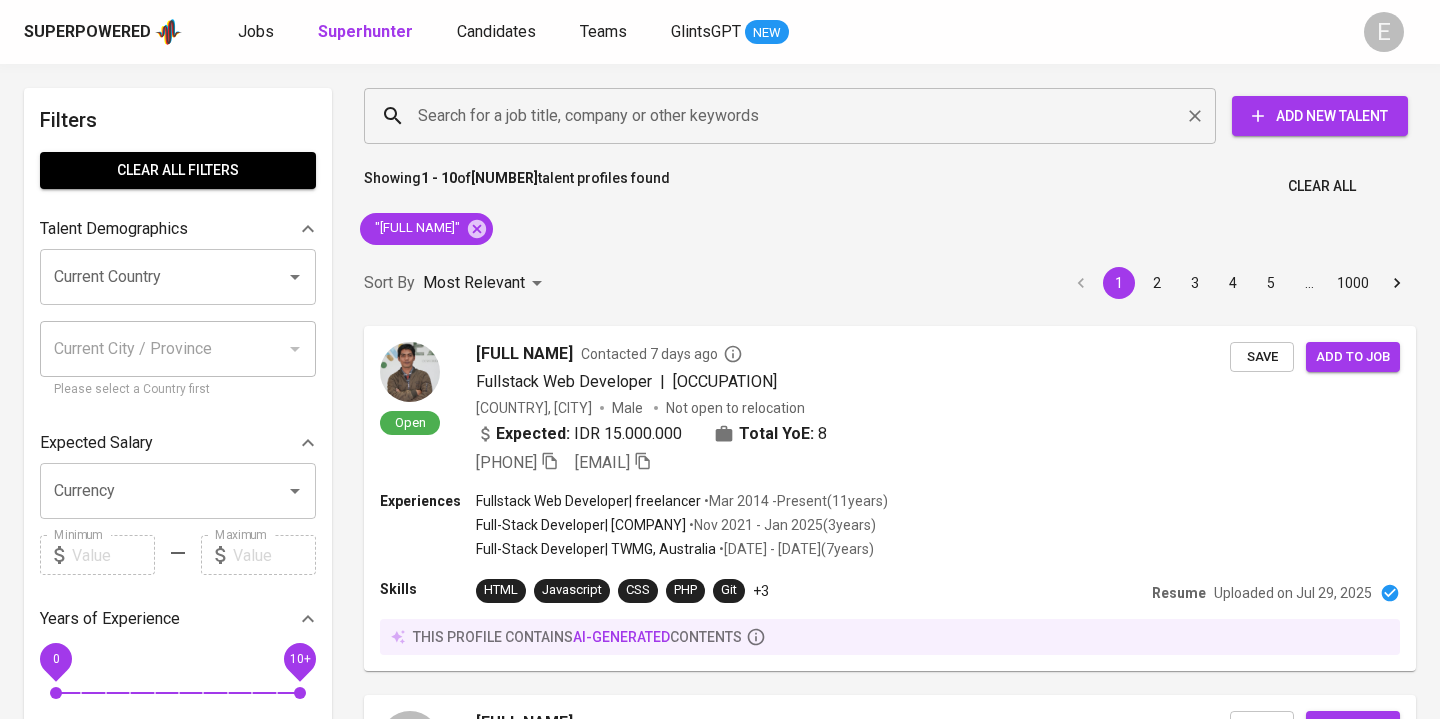 click on "Search for a job title, company or other keywords" at bounding box center [795, 116] 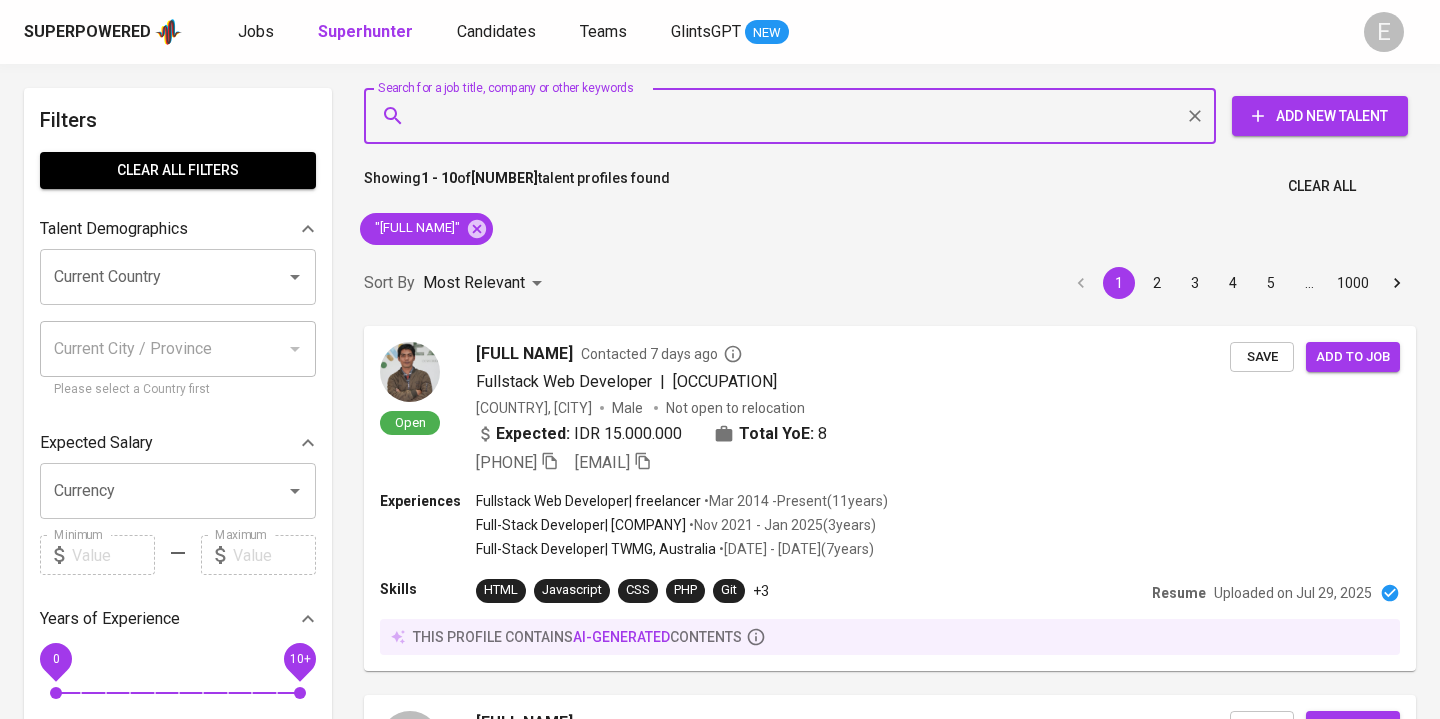 paste on "fatimahhasna96@gmail.com" 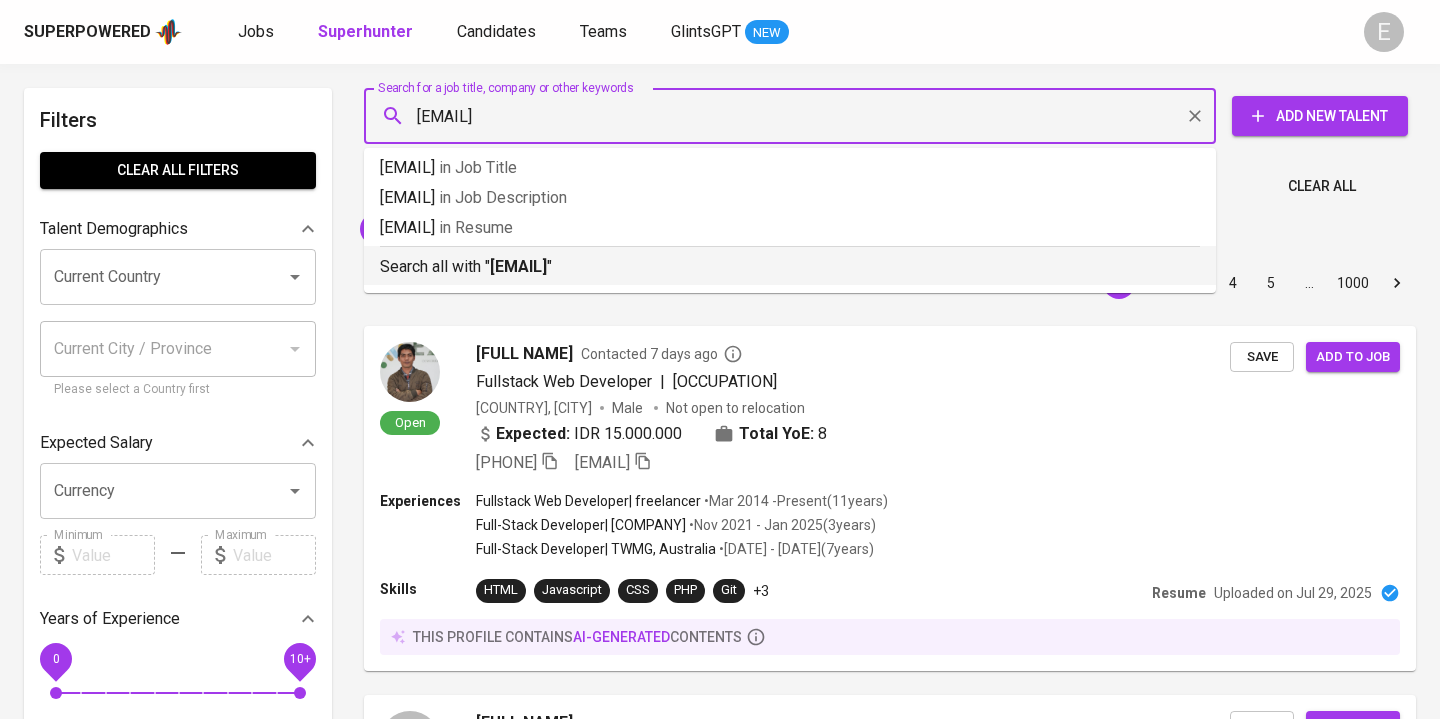 click on "fatimahhasna96@gmail.com" at bounding box center (518, 266) 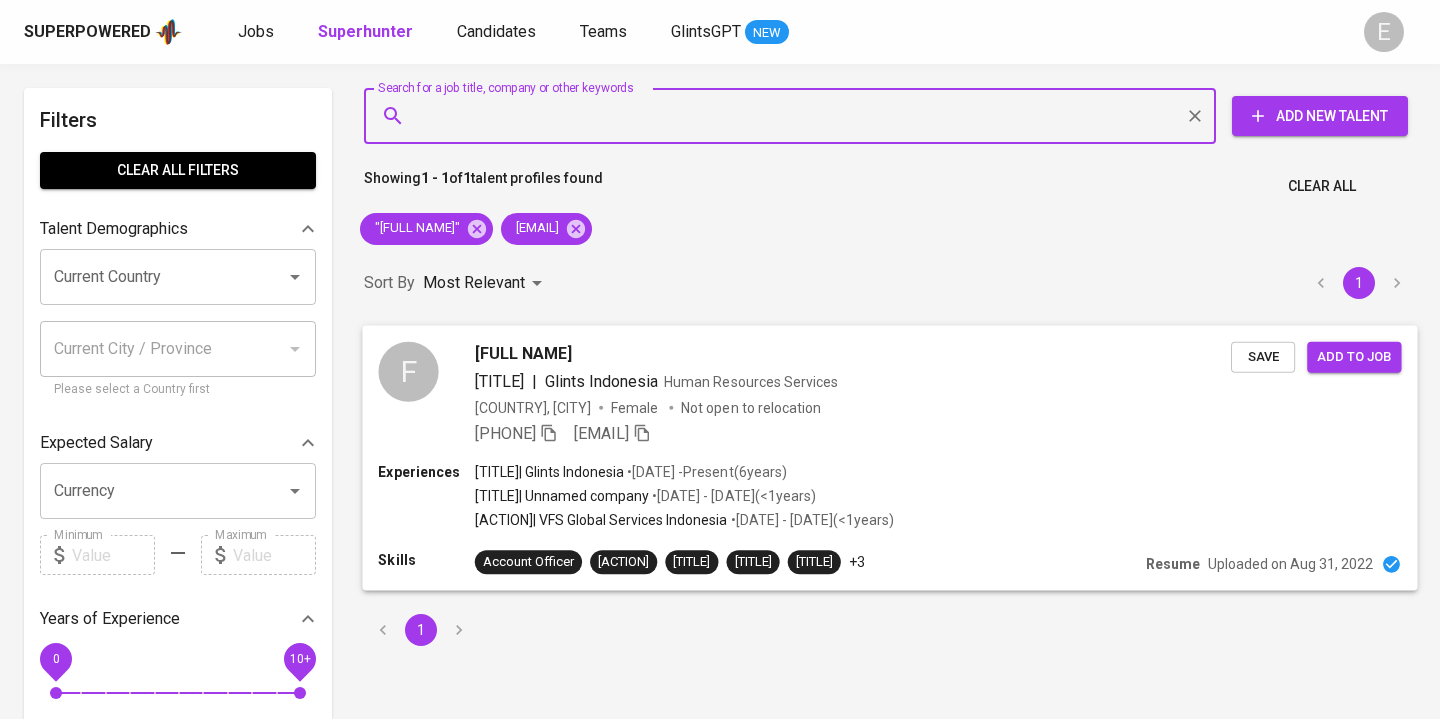 click 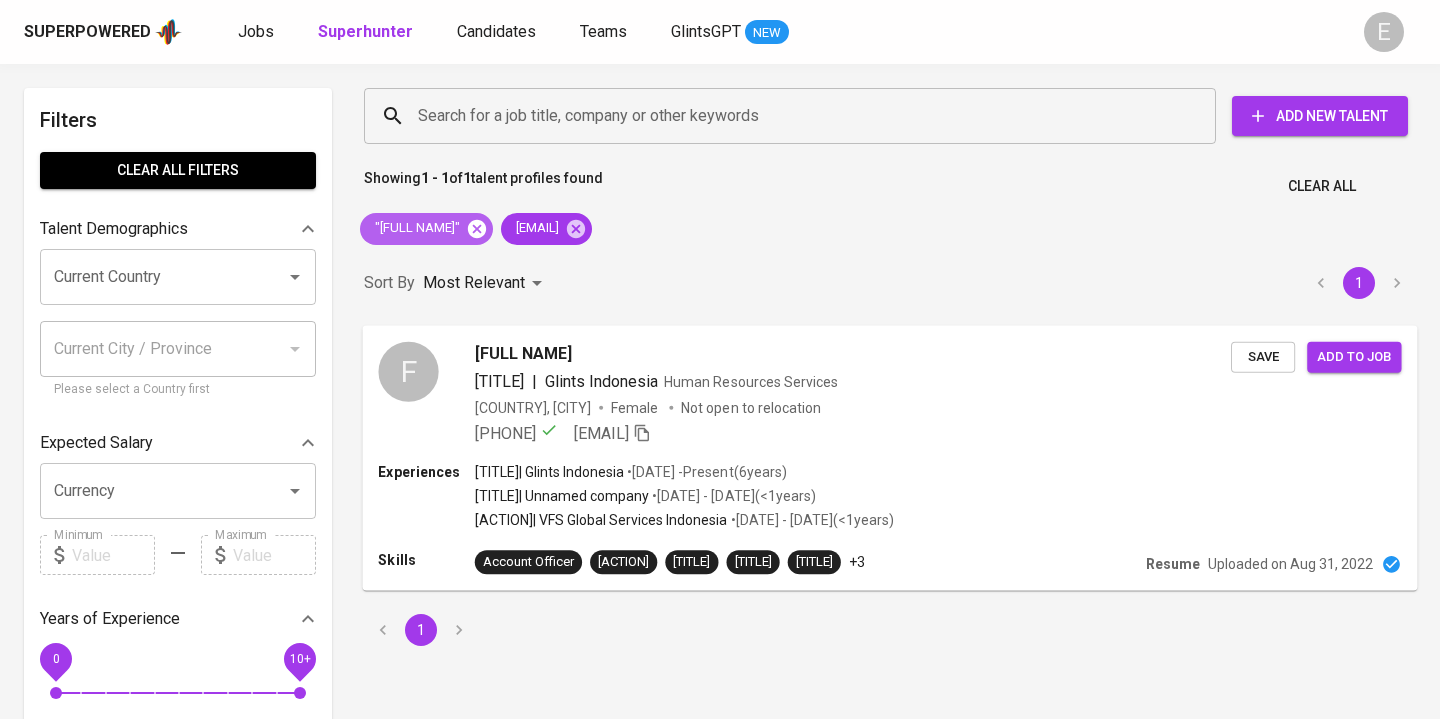 click 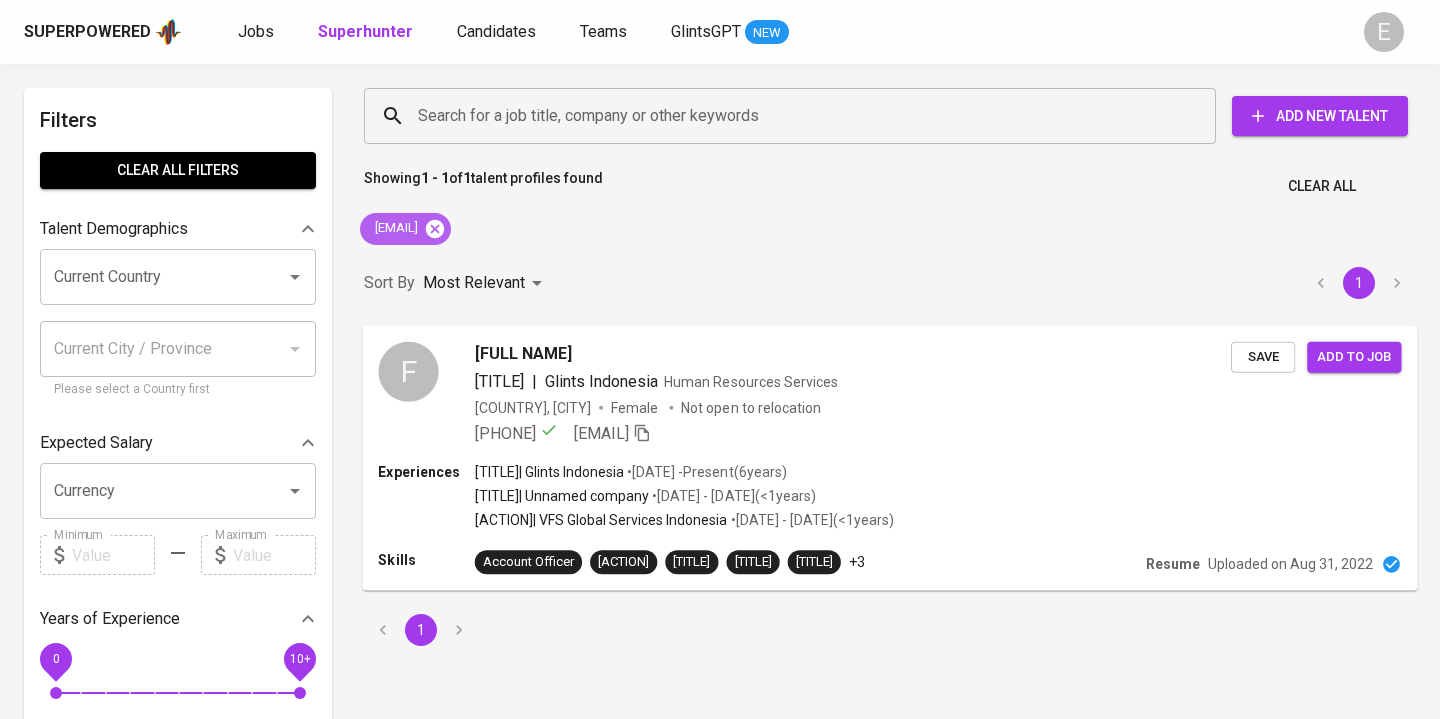 click 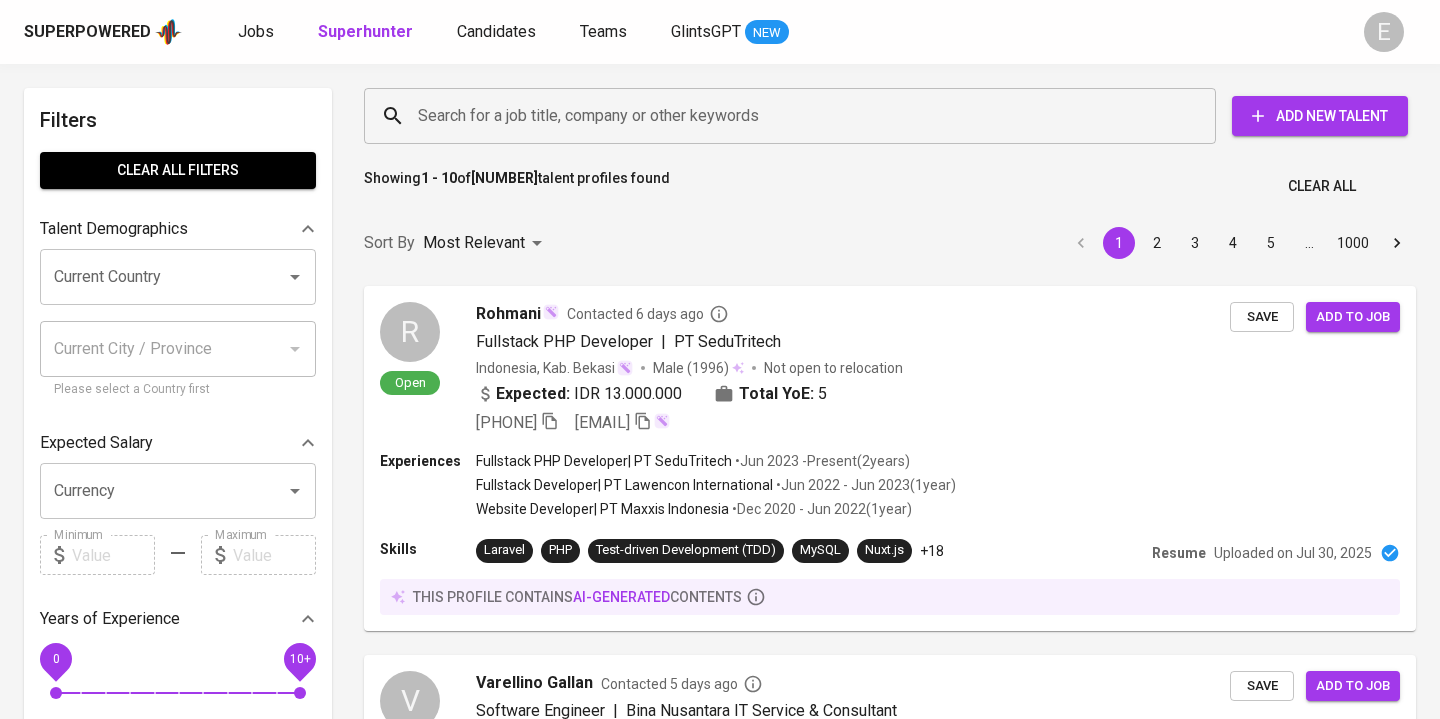 click on "Search for a job title, company or other keywords" at bounding box center [790, 116] 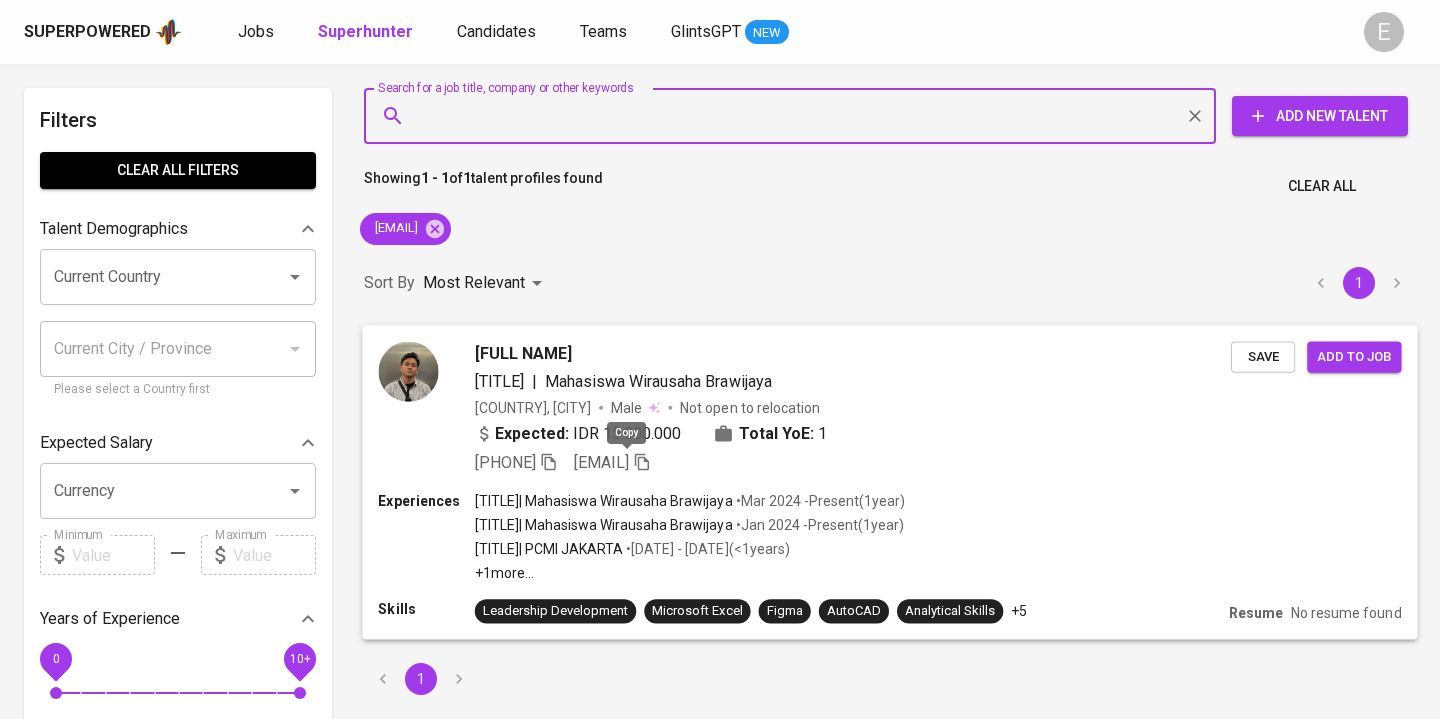 click 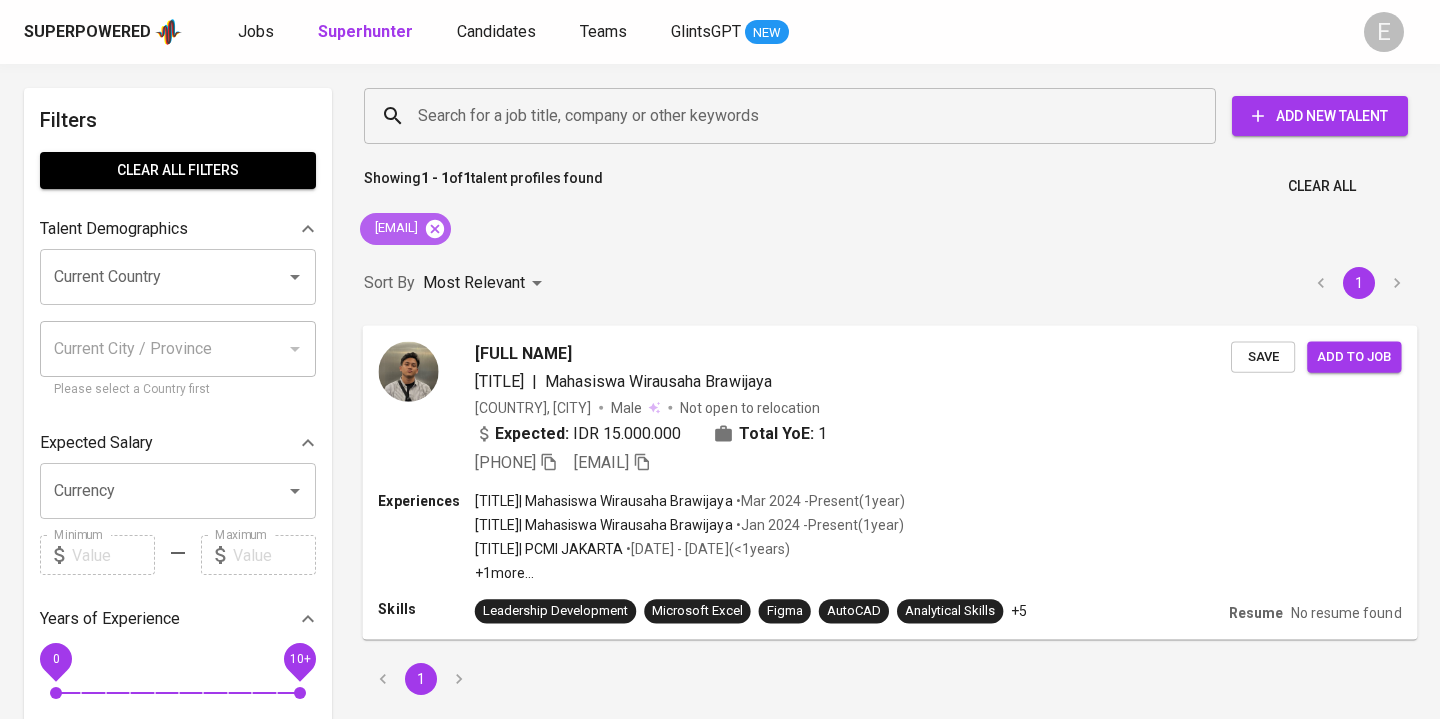 click 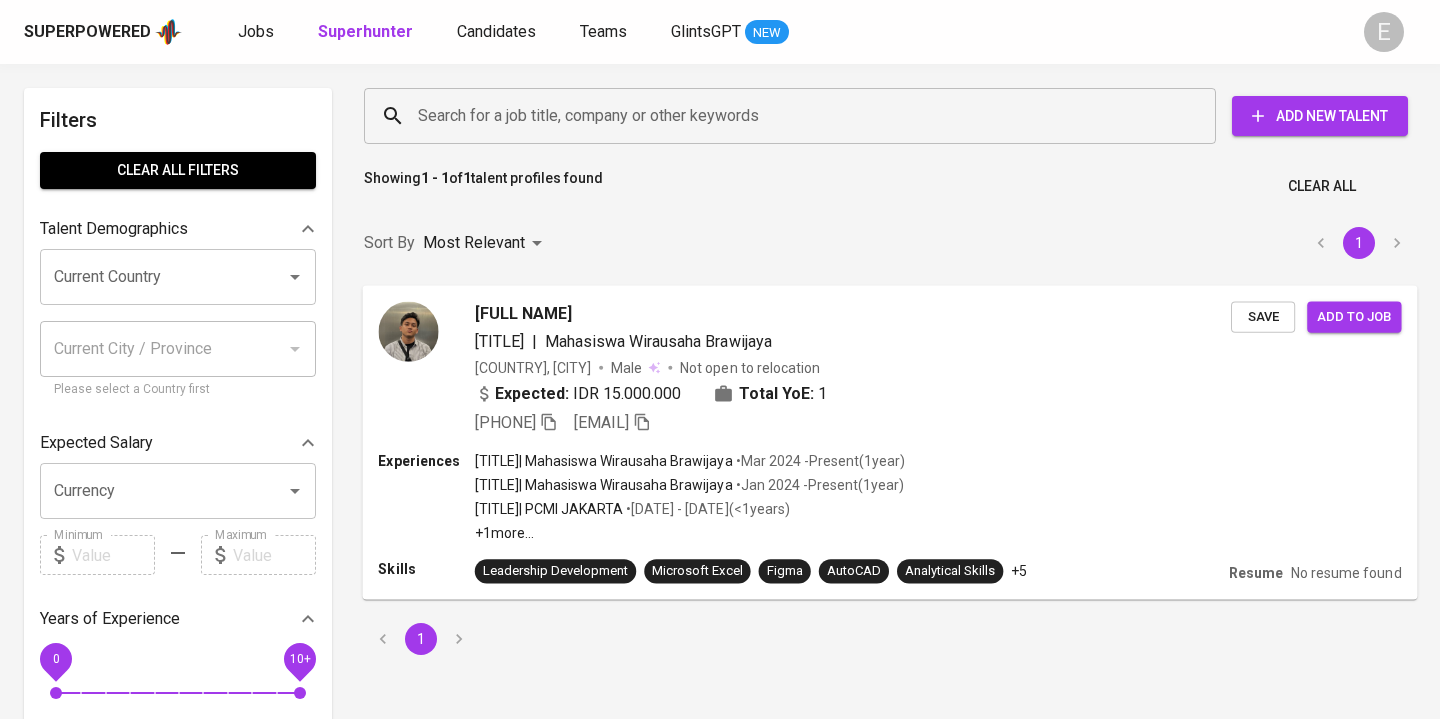 click on "Search for a job title, company or other keywords" at bounding box center [795, 116] 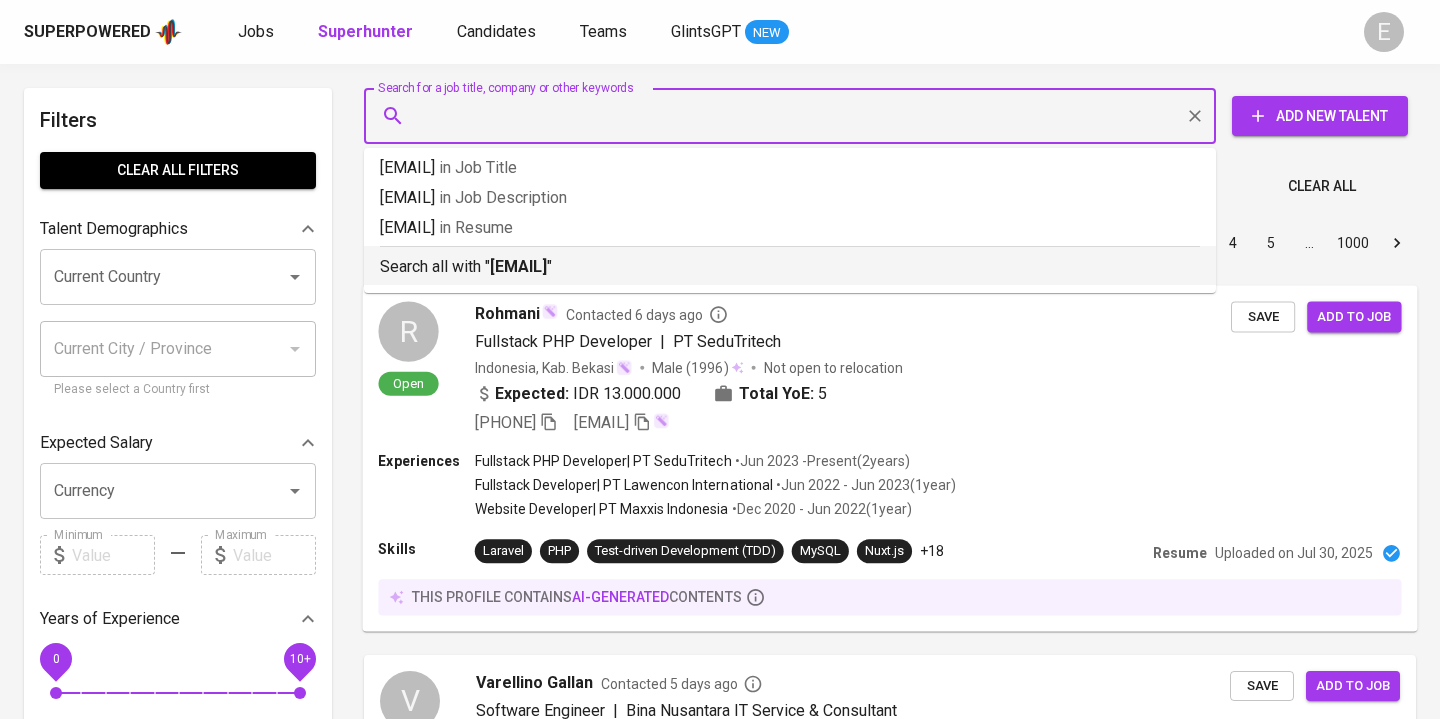 type on "malikamhrn12@gmail.com" 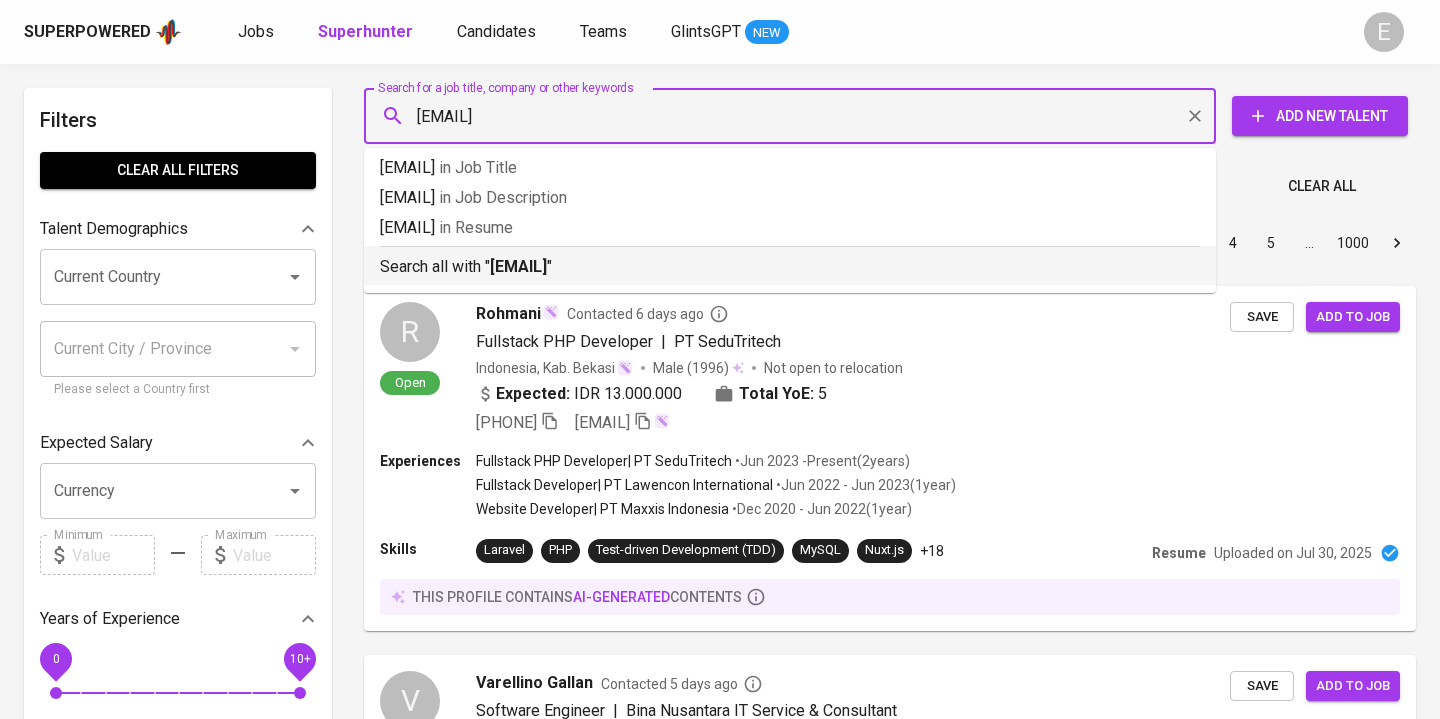 click on "Search all with " malikamhrn12@gmail.com "" at bounding box center (790, 267) 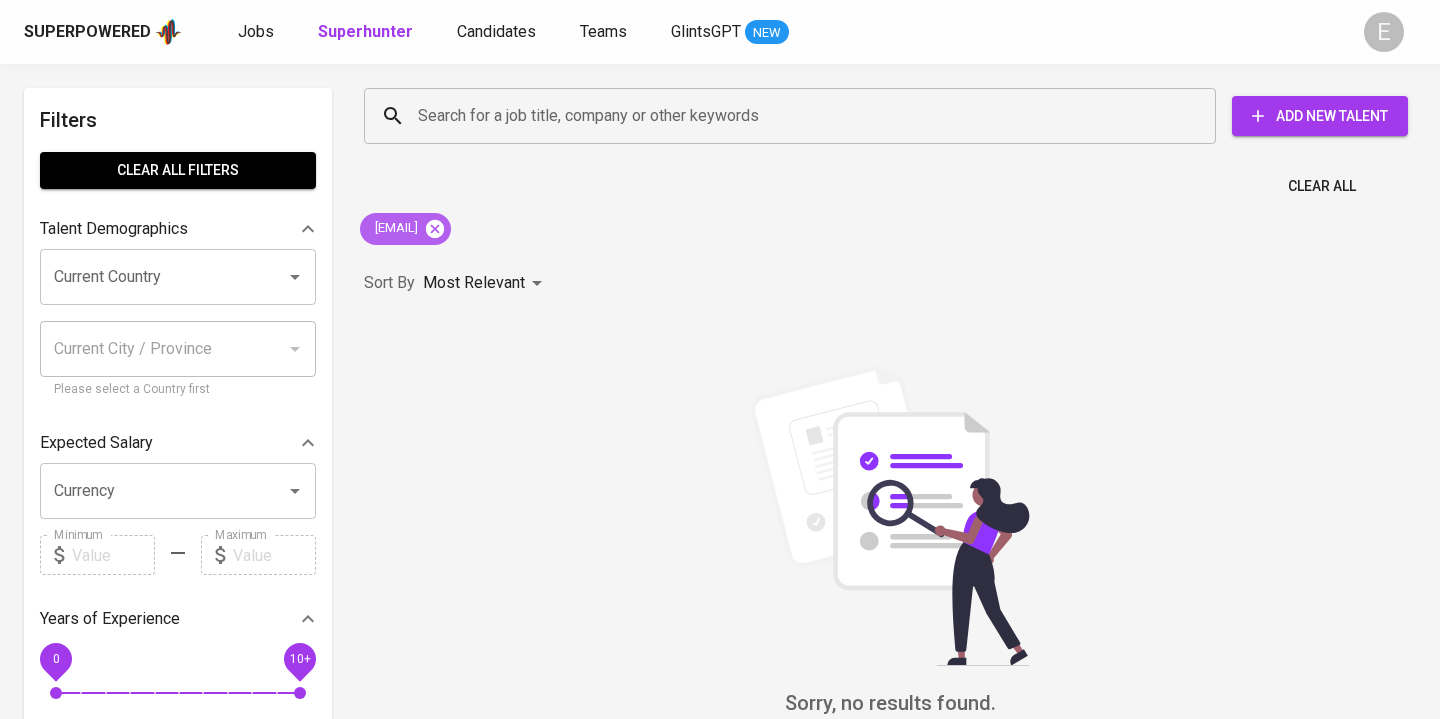 click 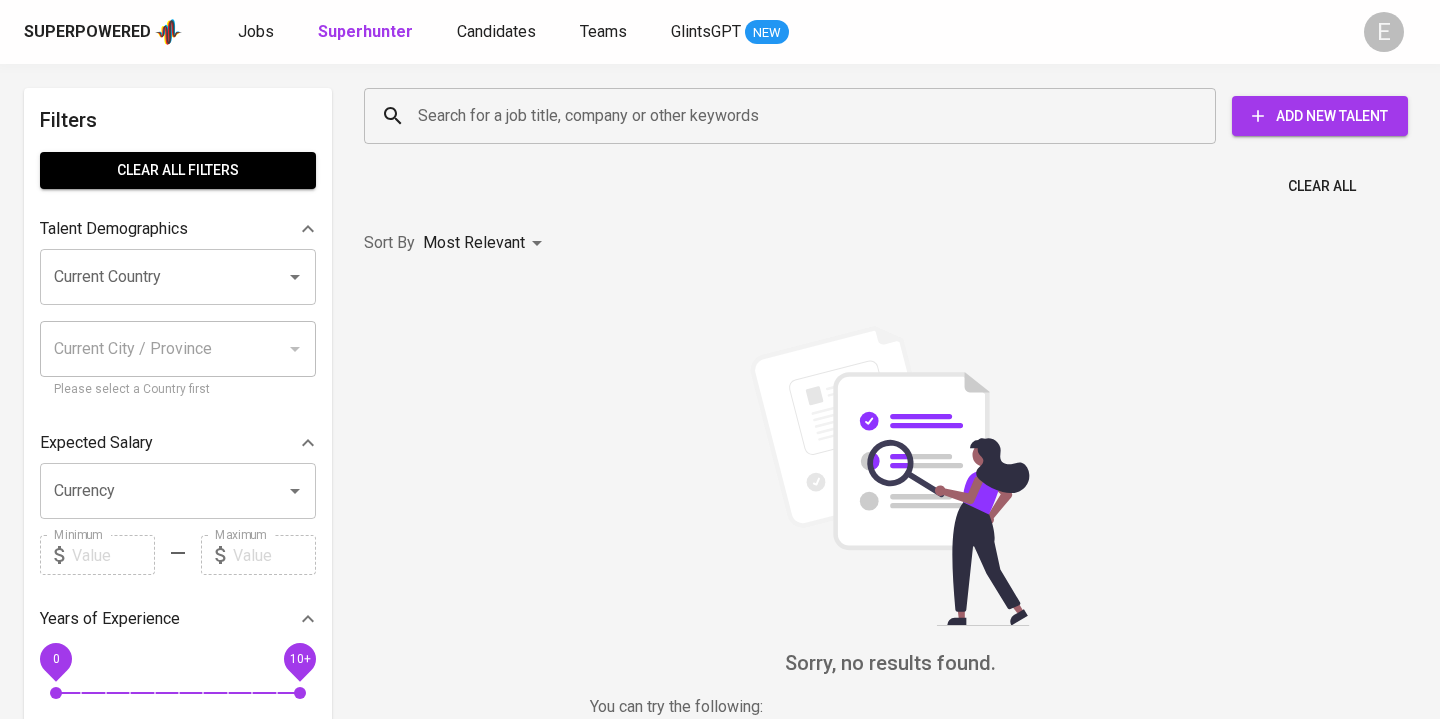 click on "Search for a job title, company or other keywords" at bounding box center [795, 116] 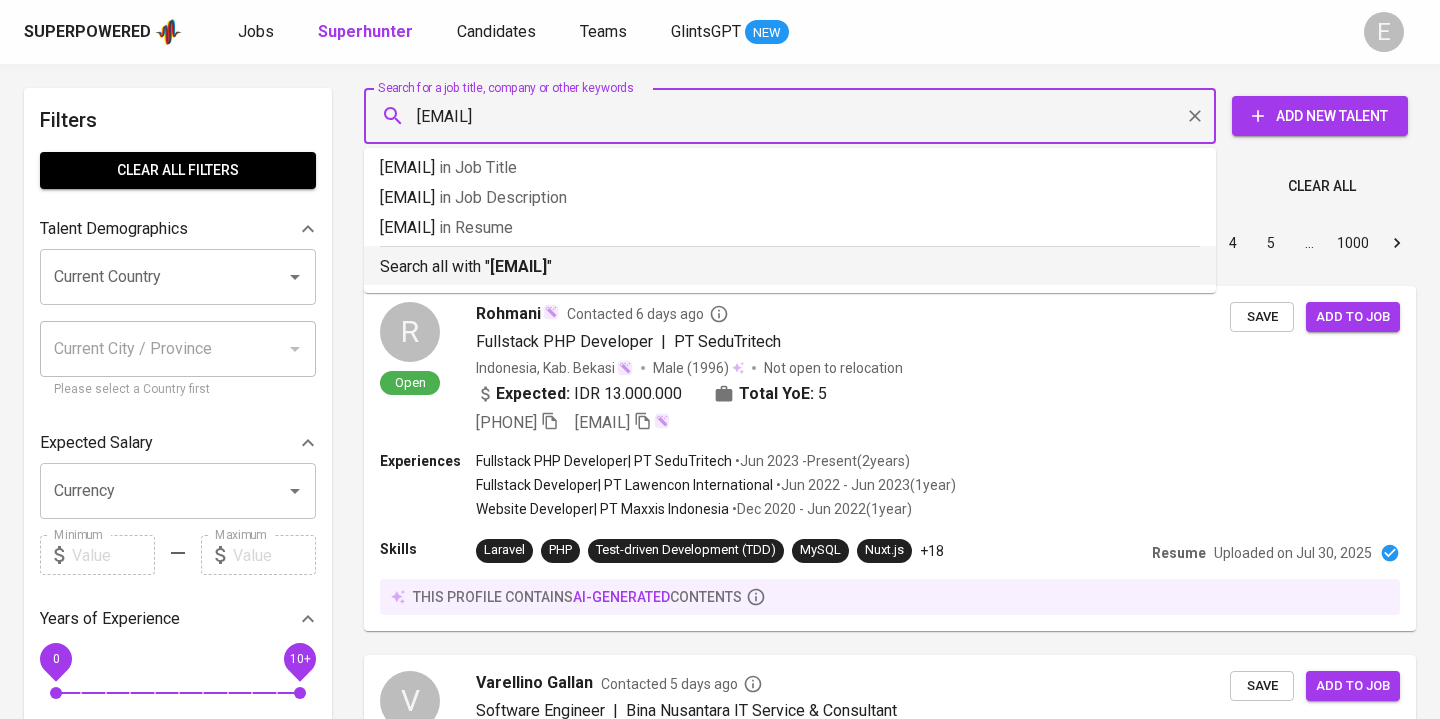 click on "malikamaharanip@gmail.com" at bounding box center (518, 266) 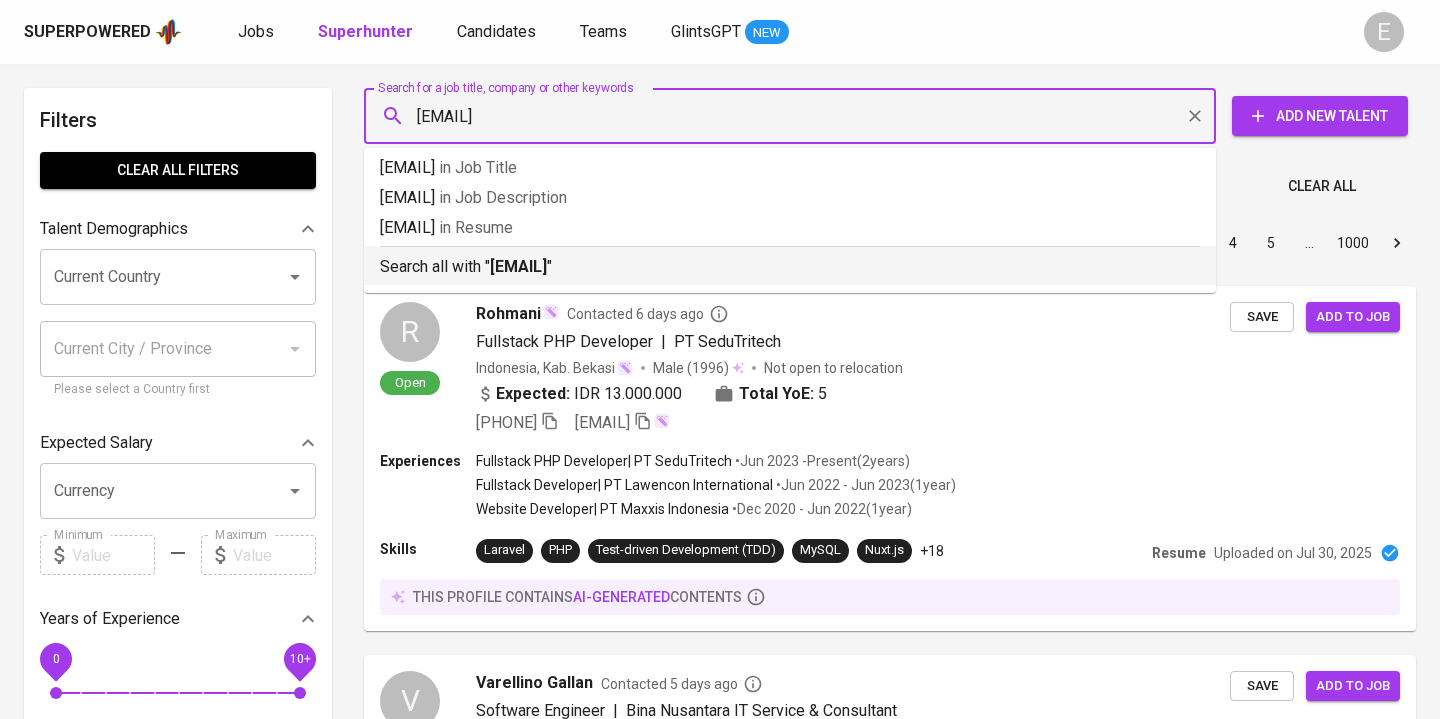 type 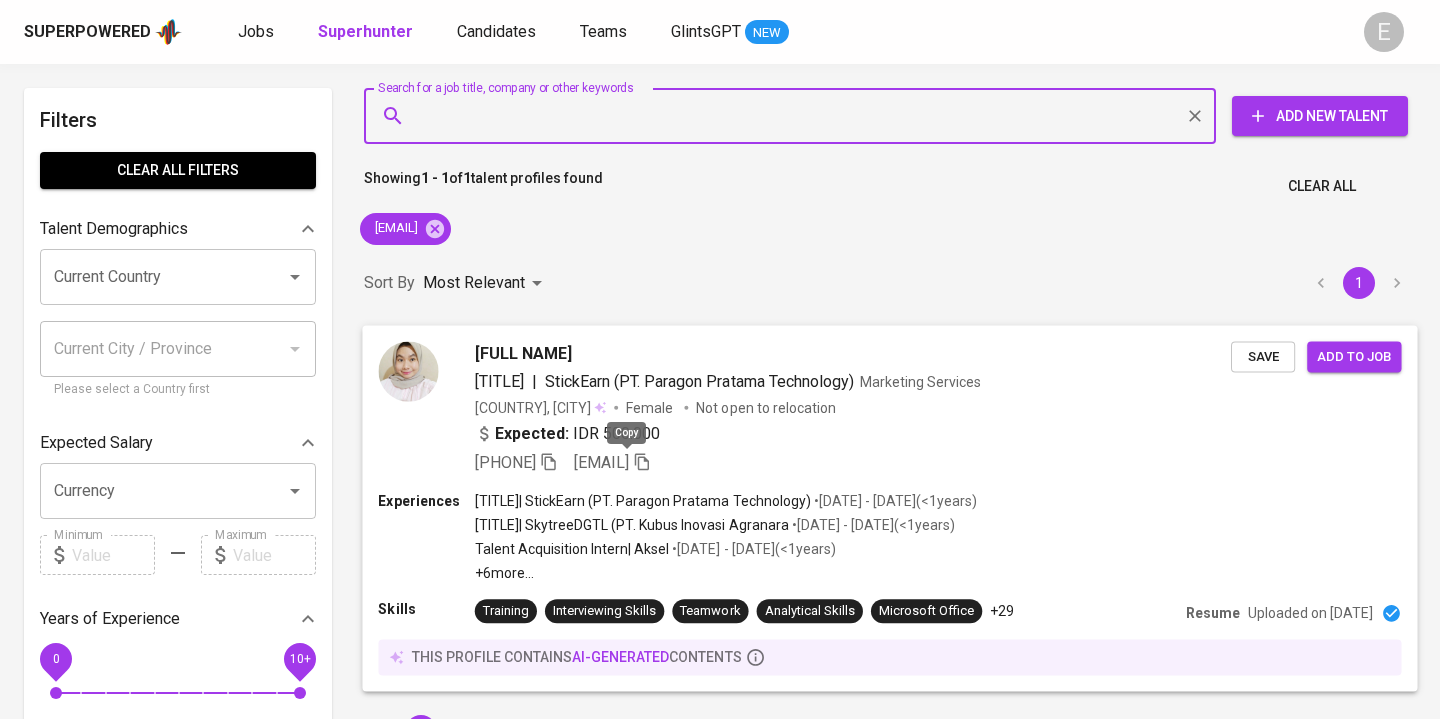 click 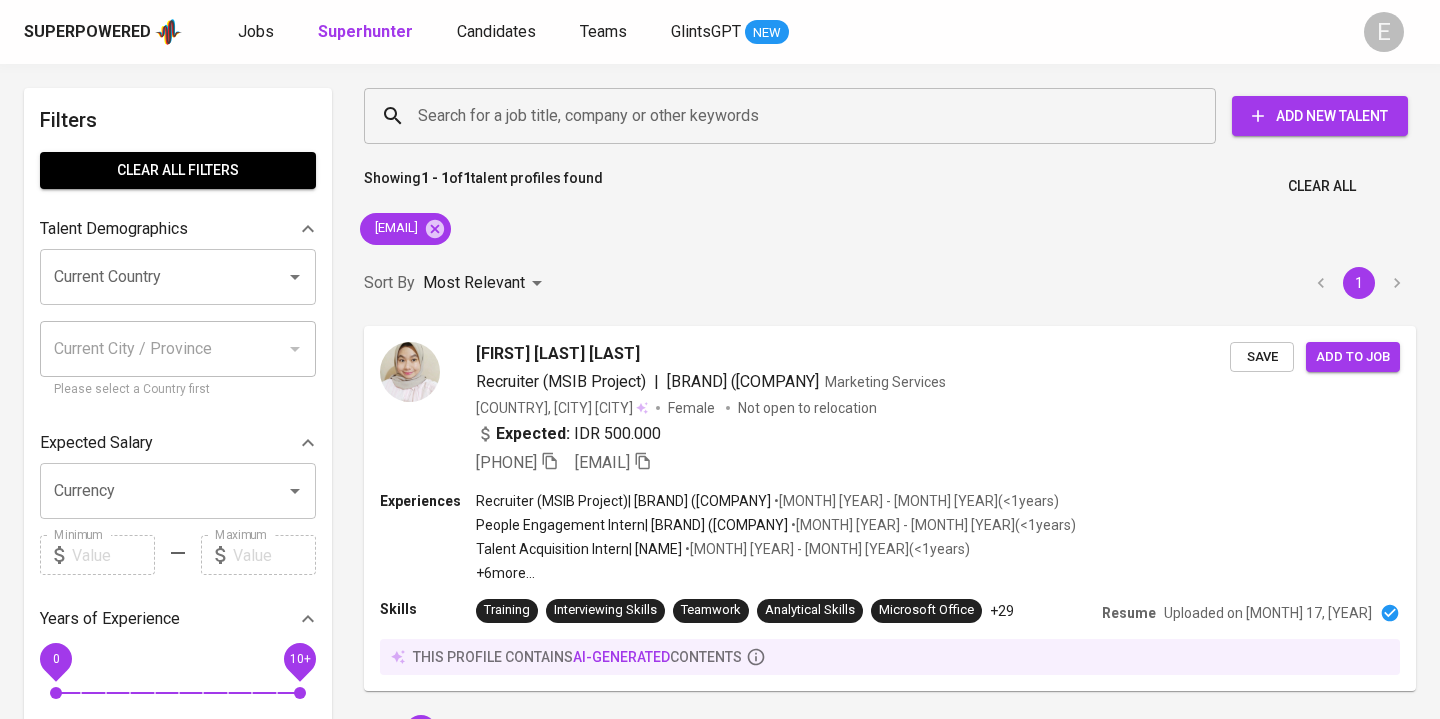scroll, scrollTop: 0, scrollLeft: 0, axis: both 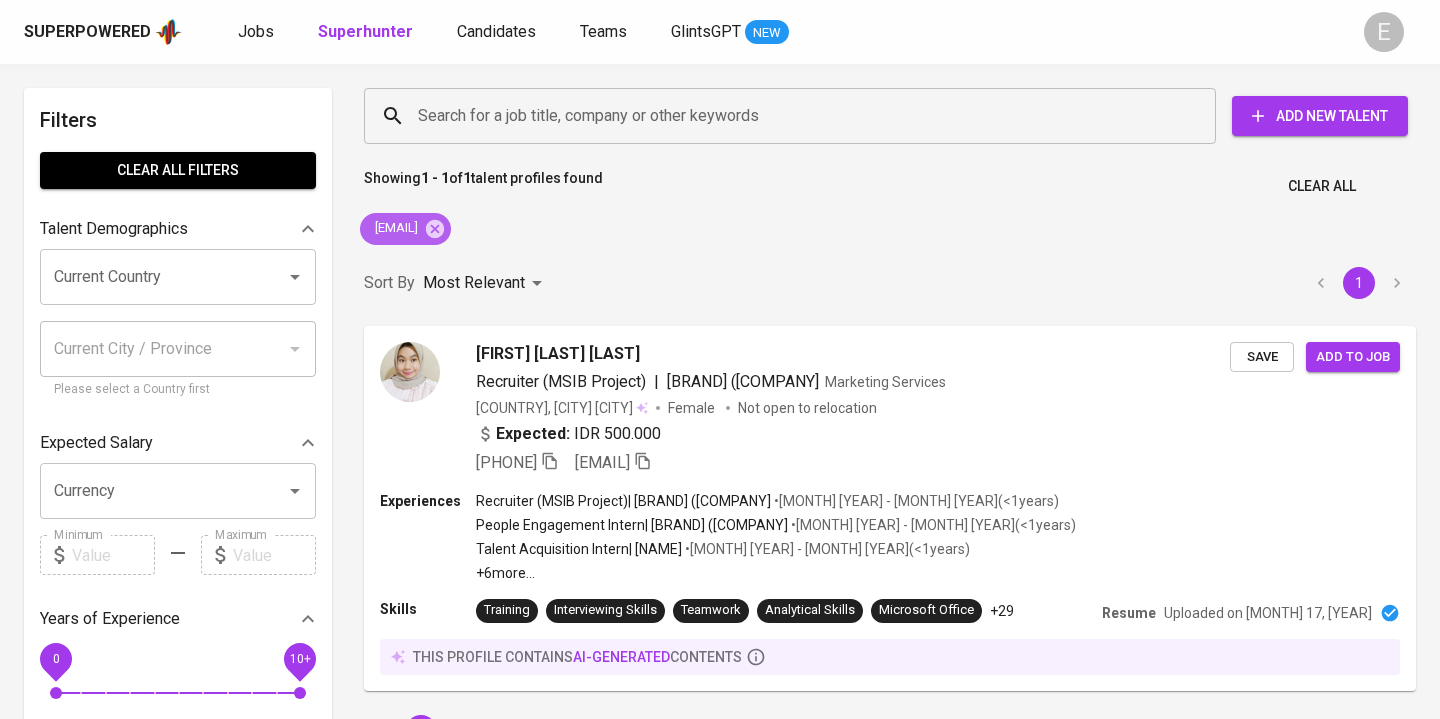 click on "[EMAIL]" at bounding box center (405, 229) 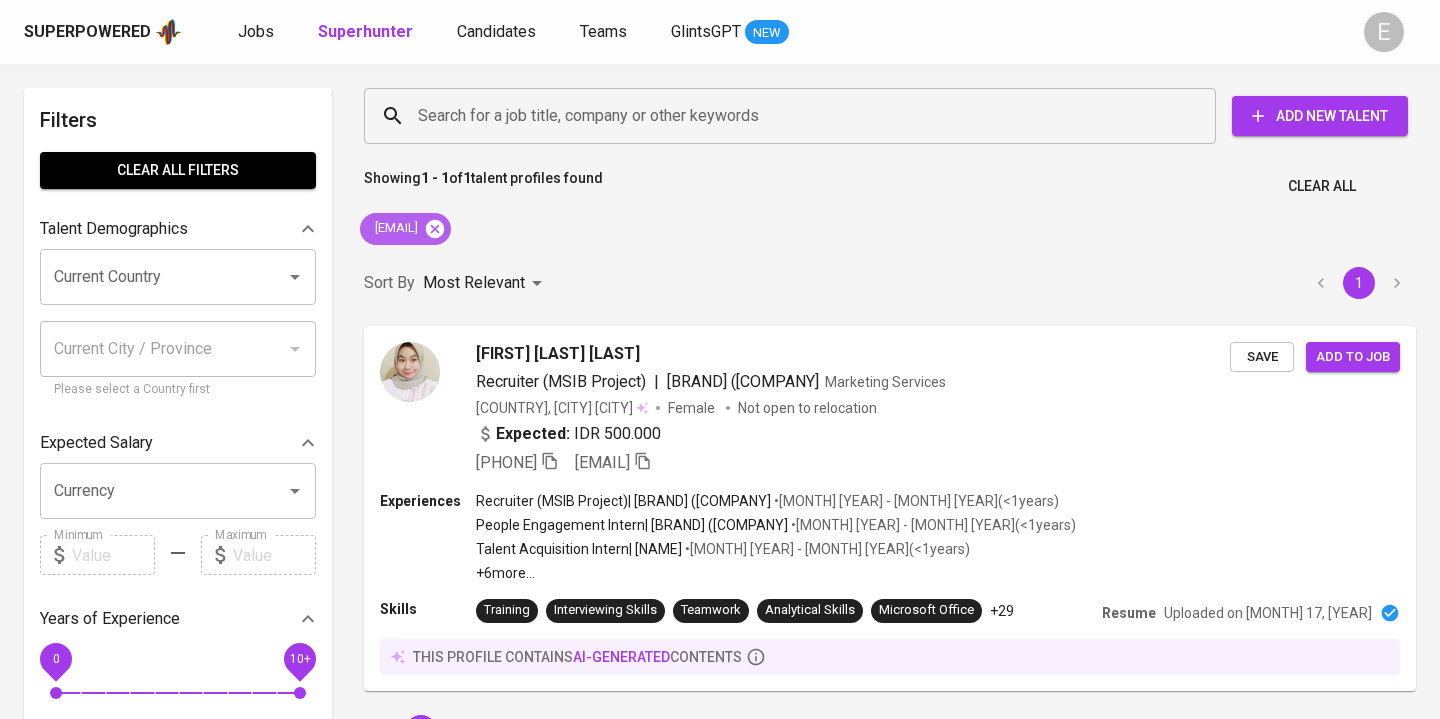 click 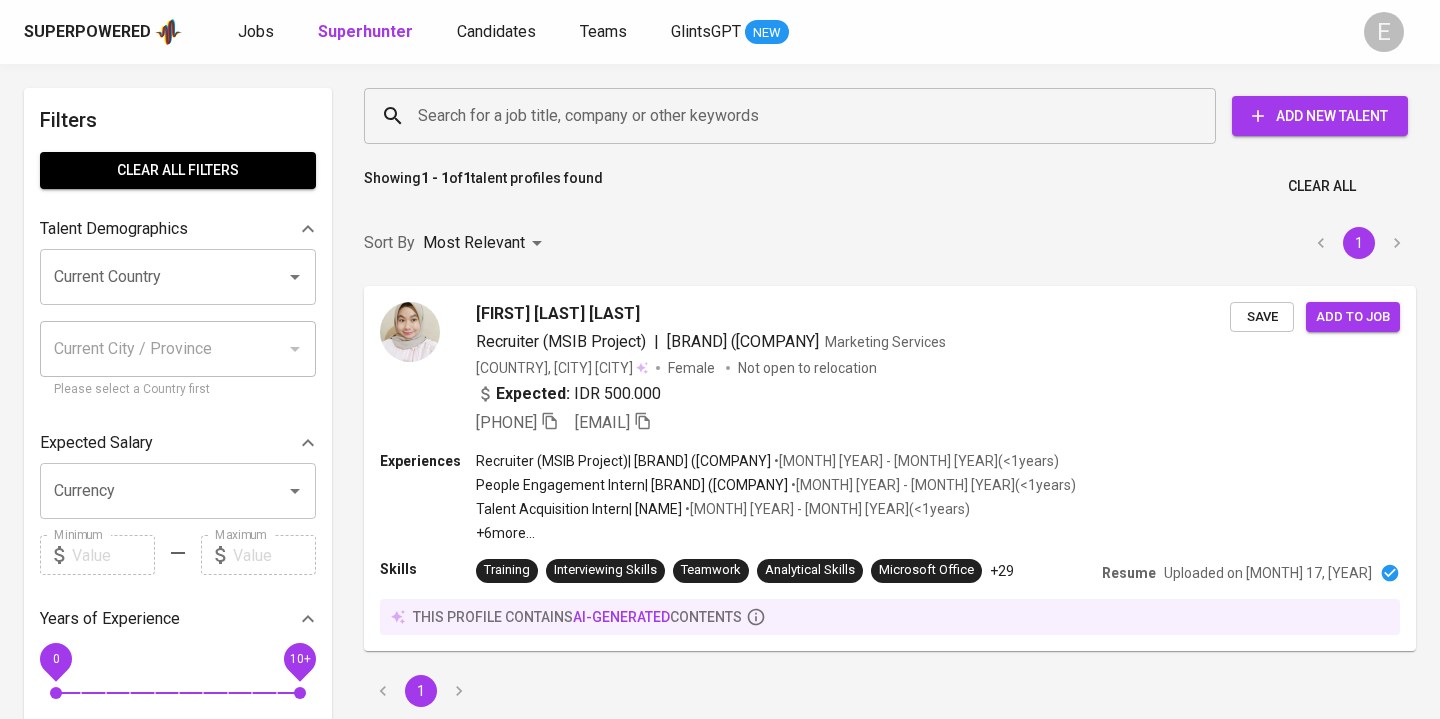 click on "Search for a job title, company or other keywords" at bounding box center (795, 116) 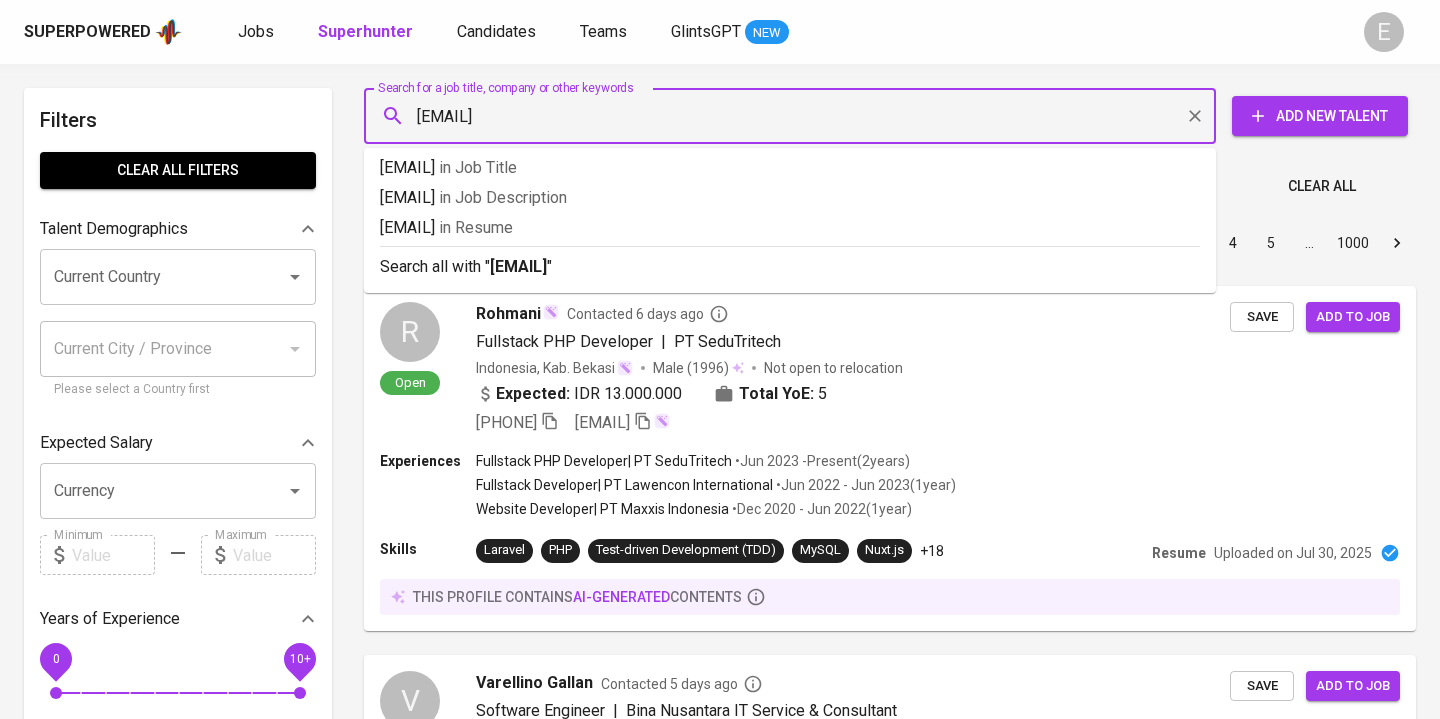 type on "joan.amelinda@yahoo.com" 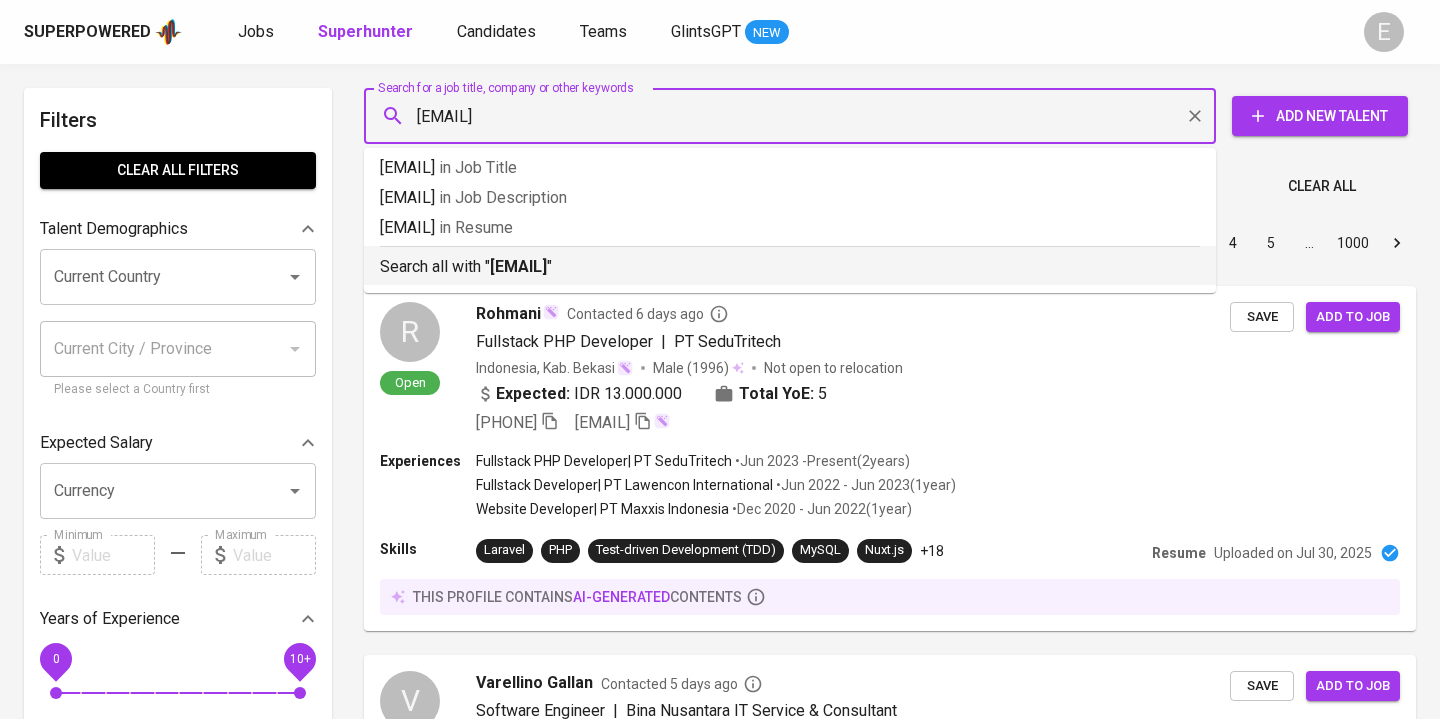 click on "Search all with " joan.amelinda@yahoo.com "" at bounding box center (790, 262) 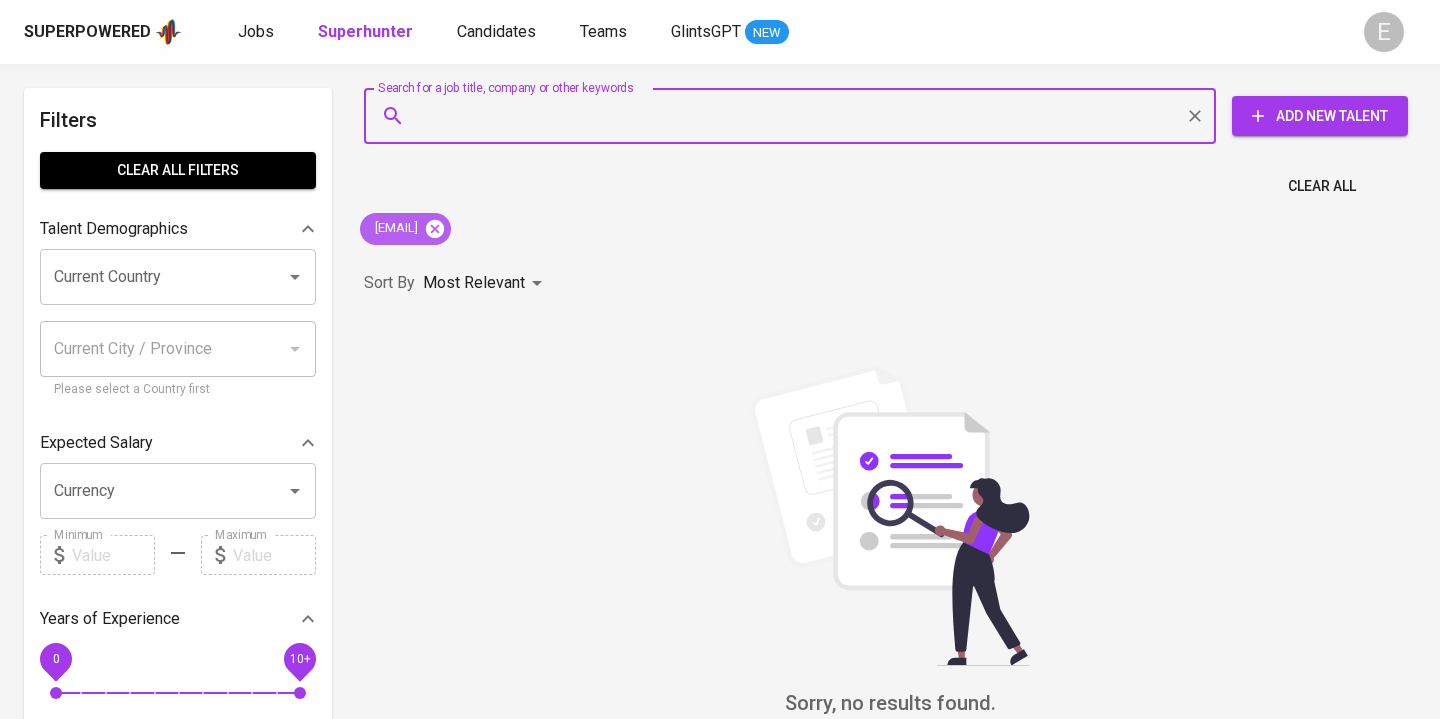click 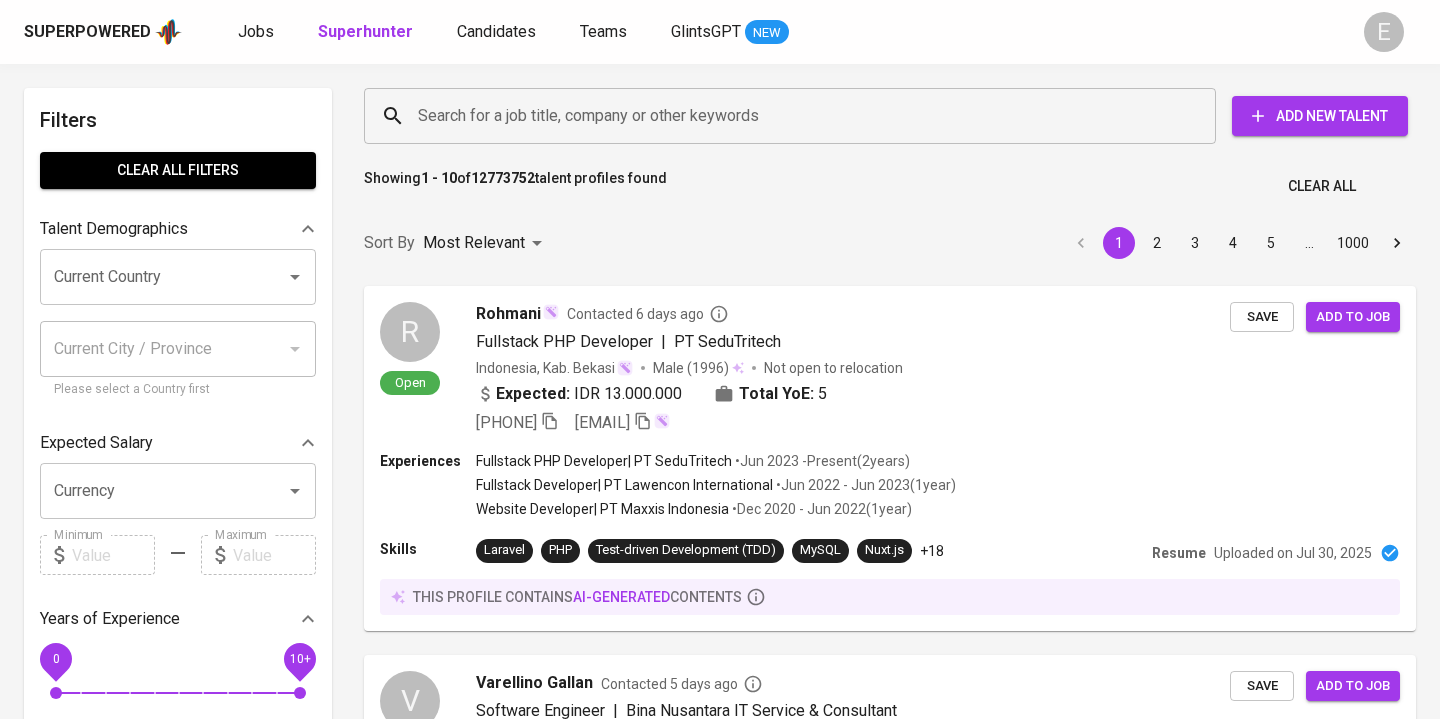 click on "Search for a job title, company or other keywords" at bounding box center [795, 116] 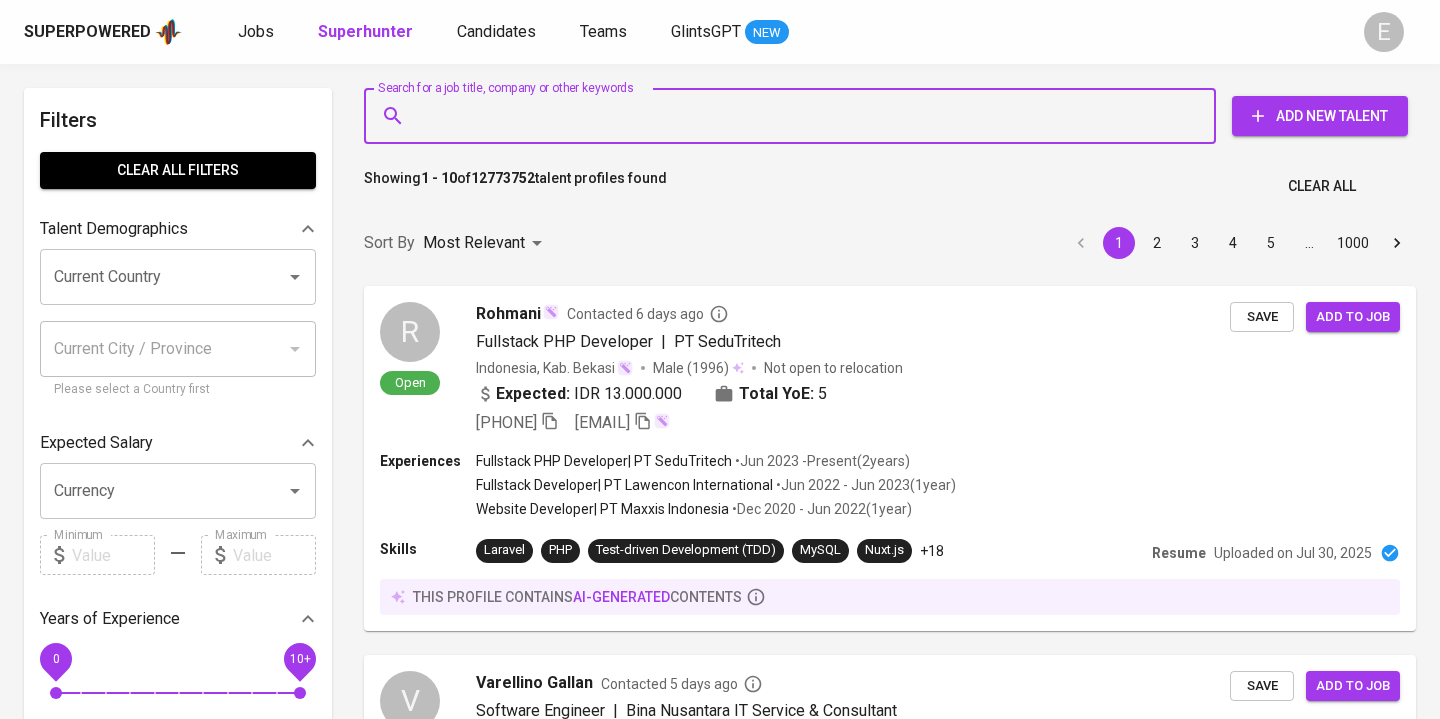 paste on "melisa.sandrianti@gmail.com" 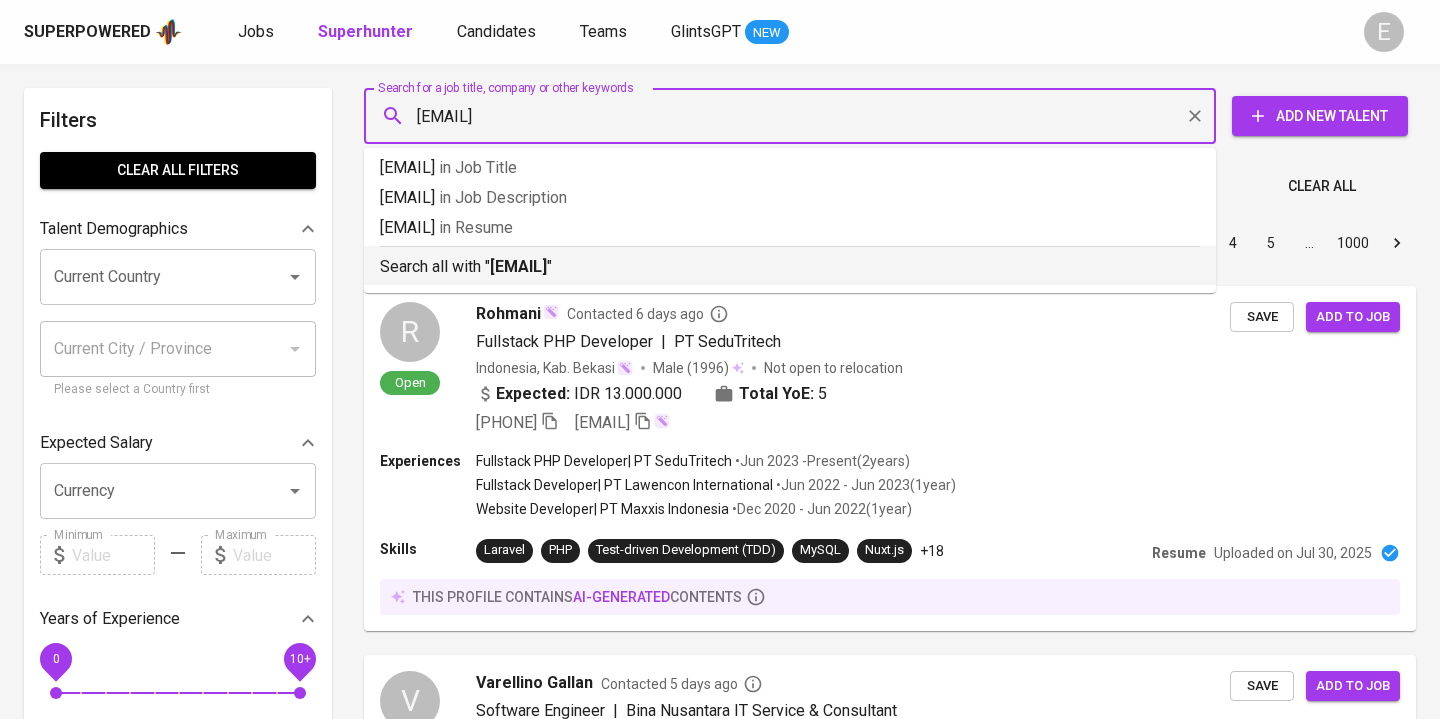 click on "Search all with " melisa.sandrianti@gmail.com "" at bounding box center (790, 267) 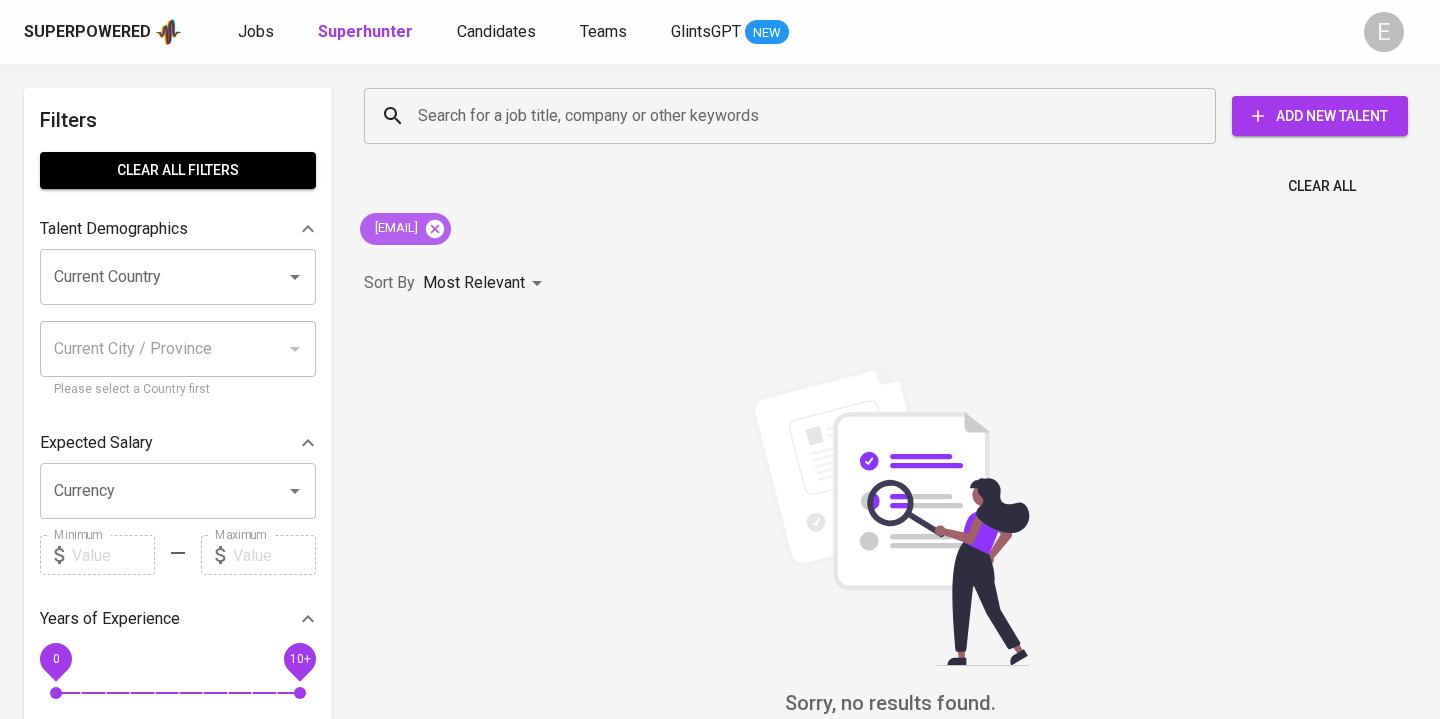 click 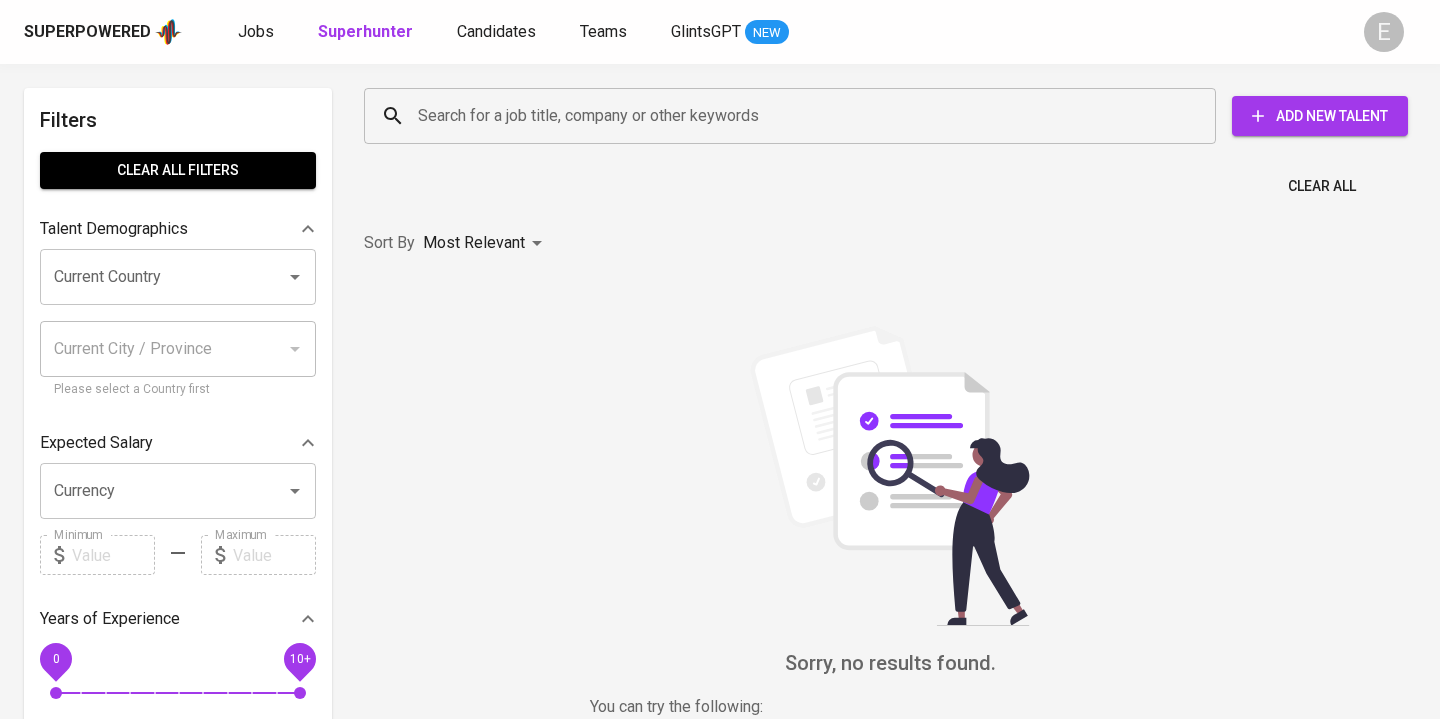 click on "Search for a job title, company or other keywords" at bounding box center [790, 116] 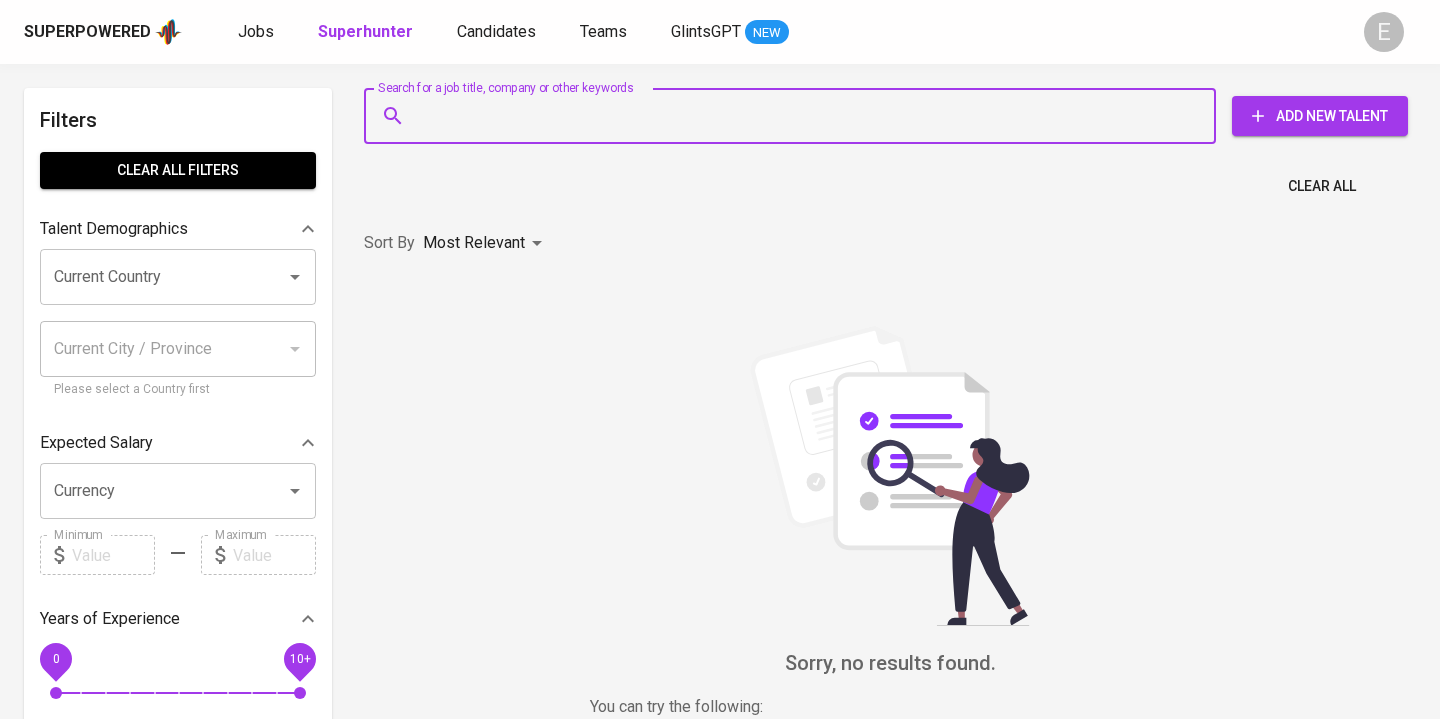 paste on "bimas.abimanyu@gmail.com" 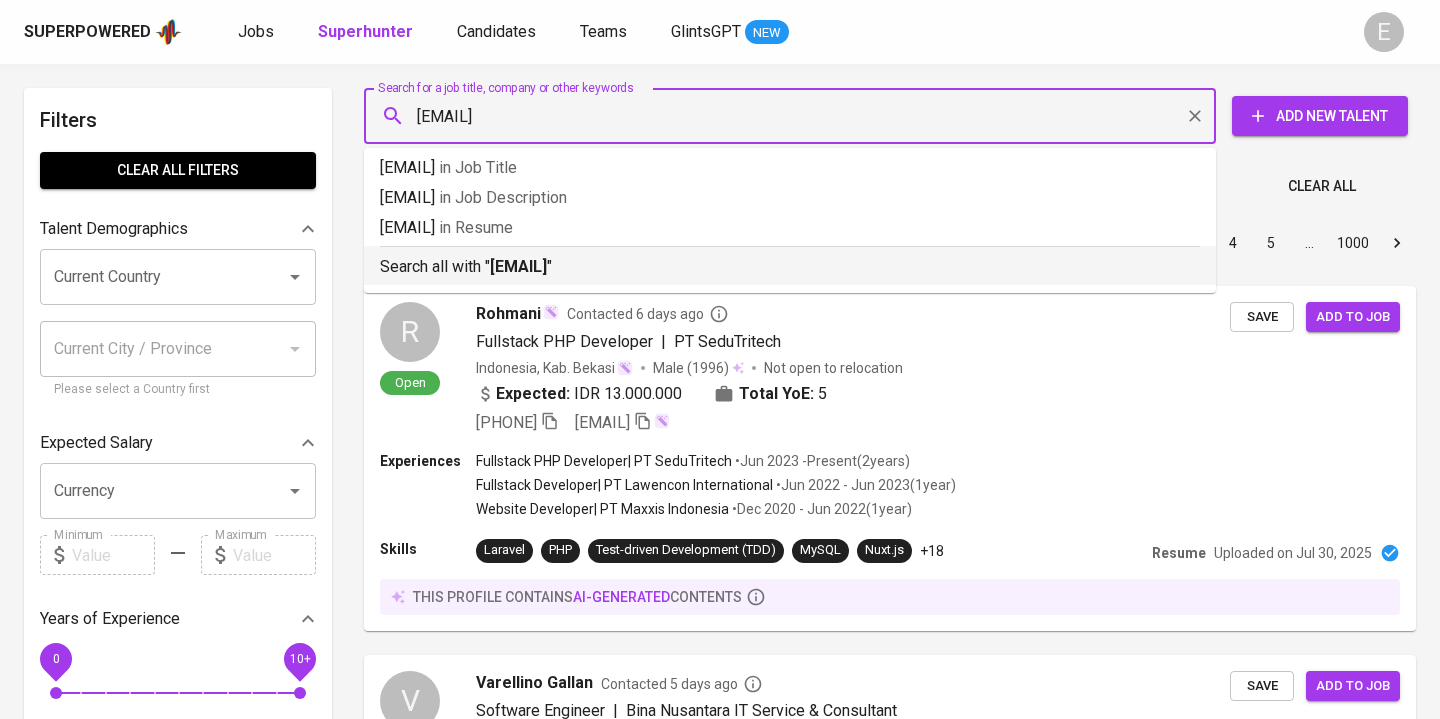 click on "bimas.abimanyu@gmail.com" at bounding box center (518, 266) 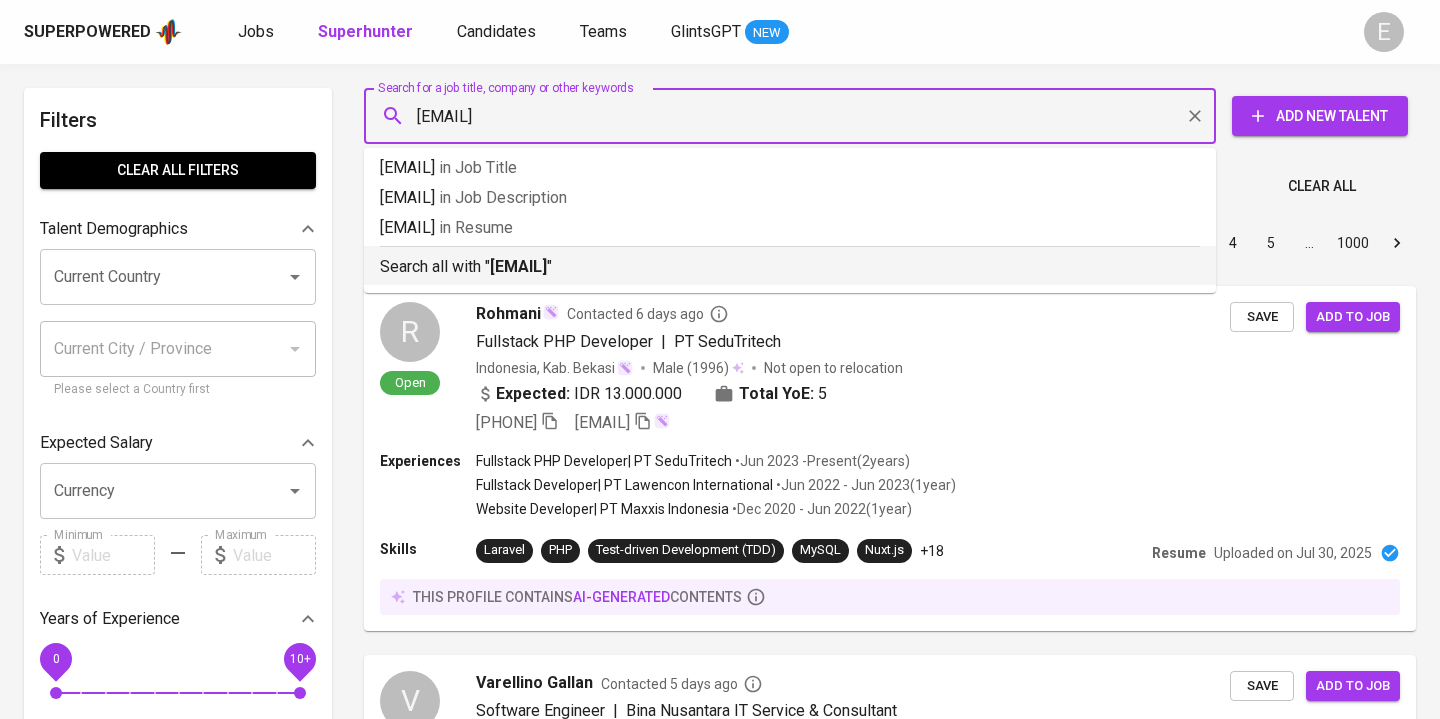 type 